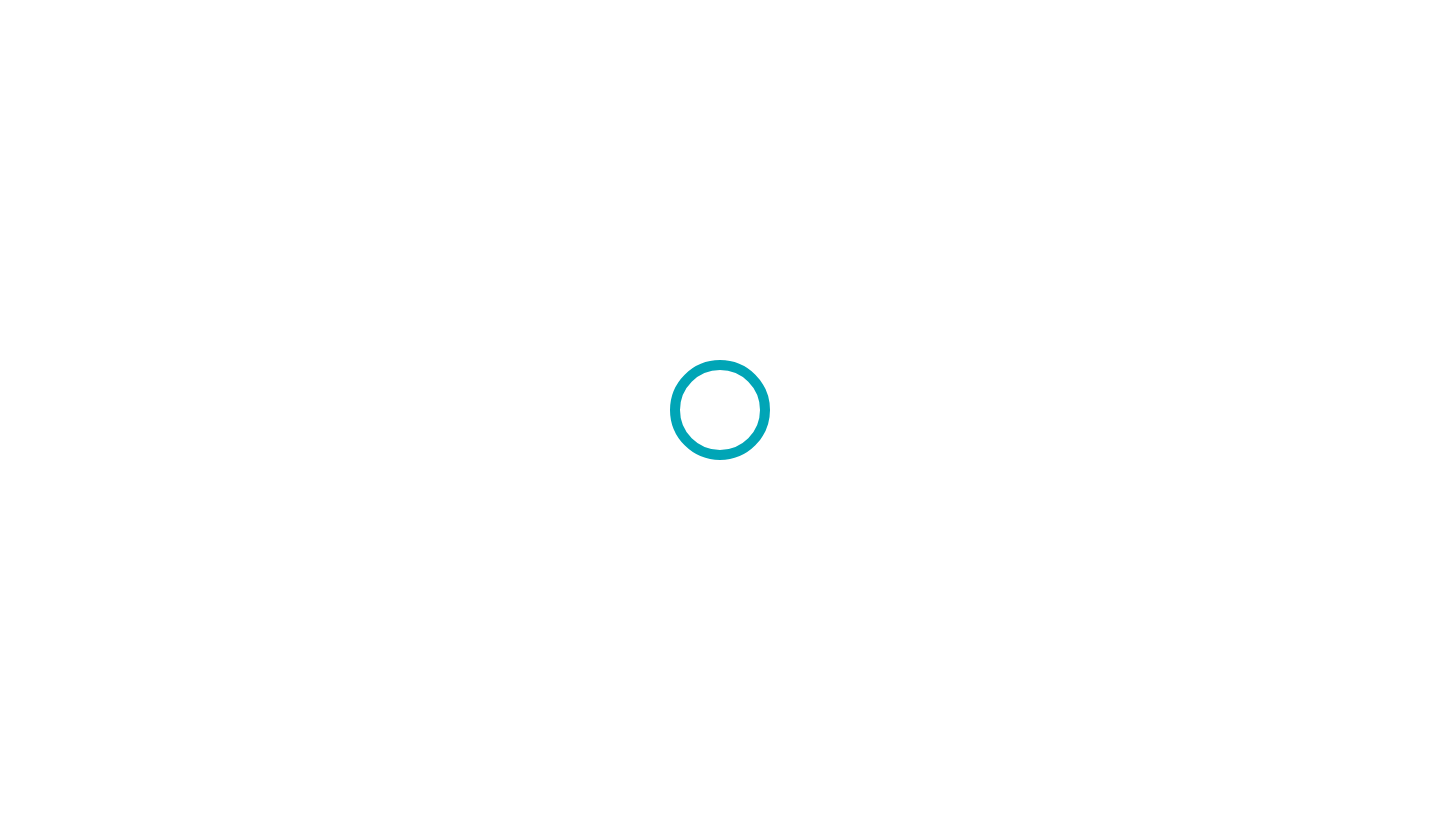 scroll, scrollTop: 0, scrollLeft: 0, axis: both 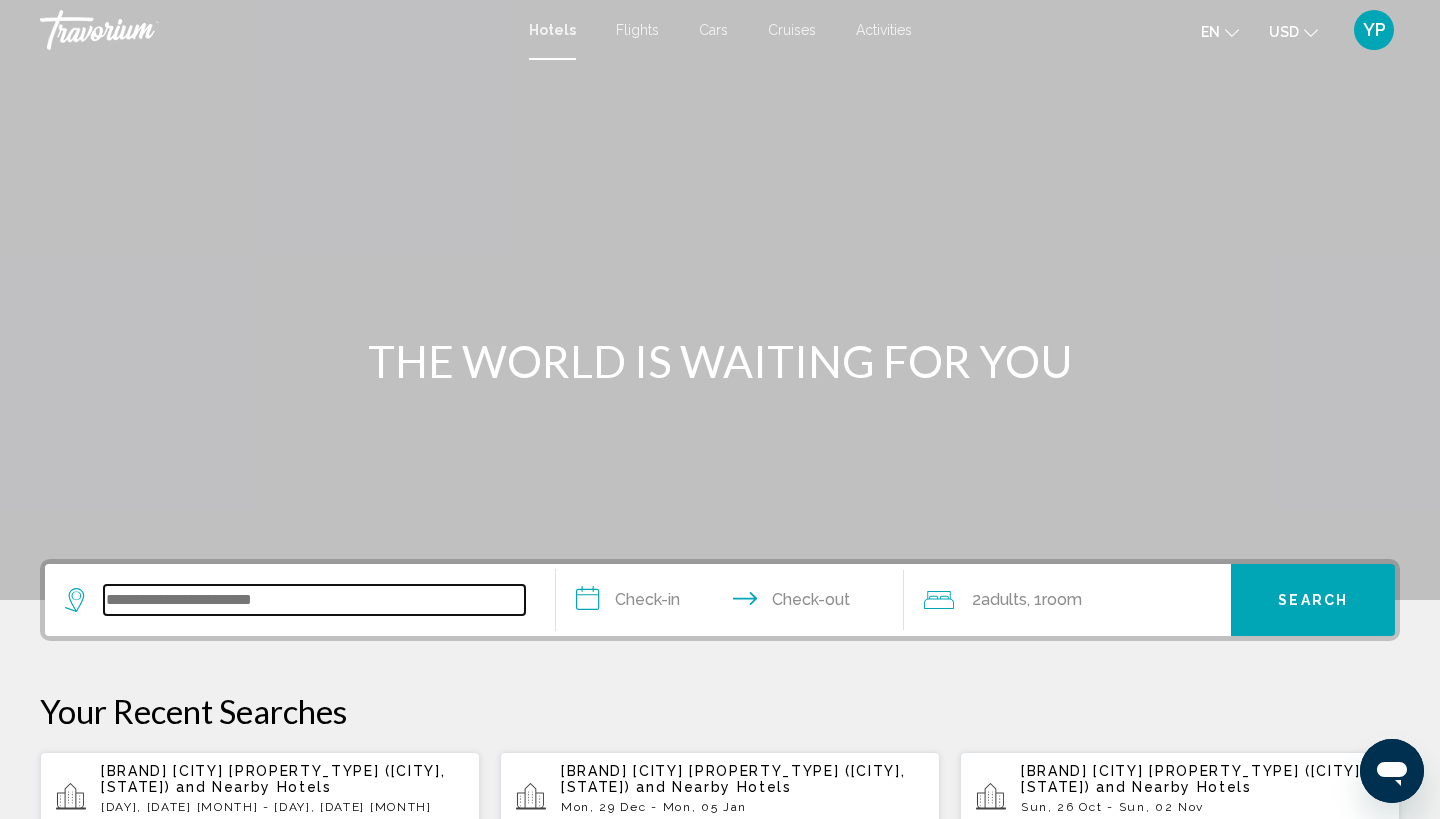 click at bounding box center [314, 600] 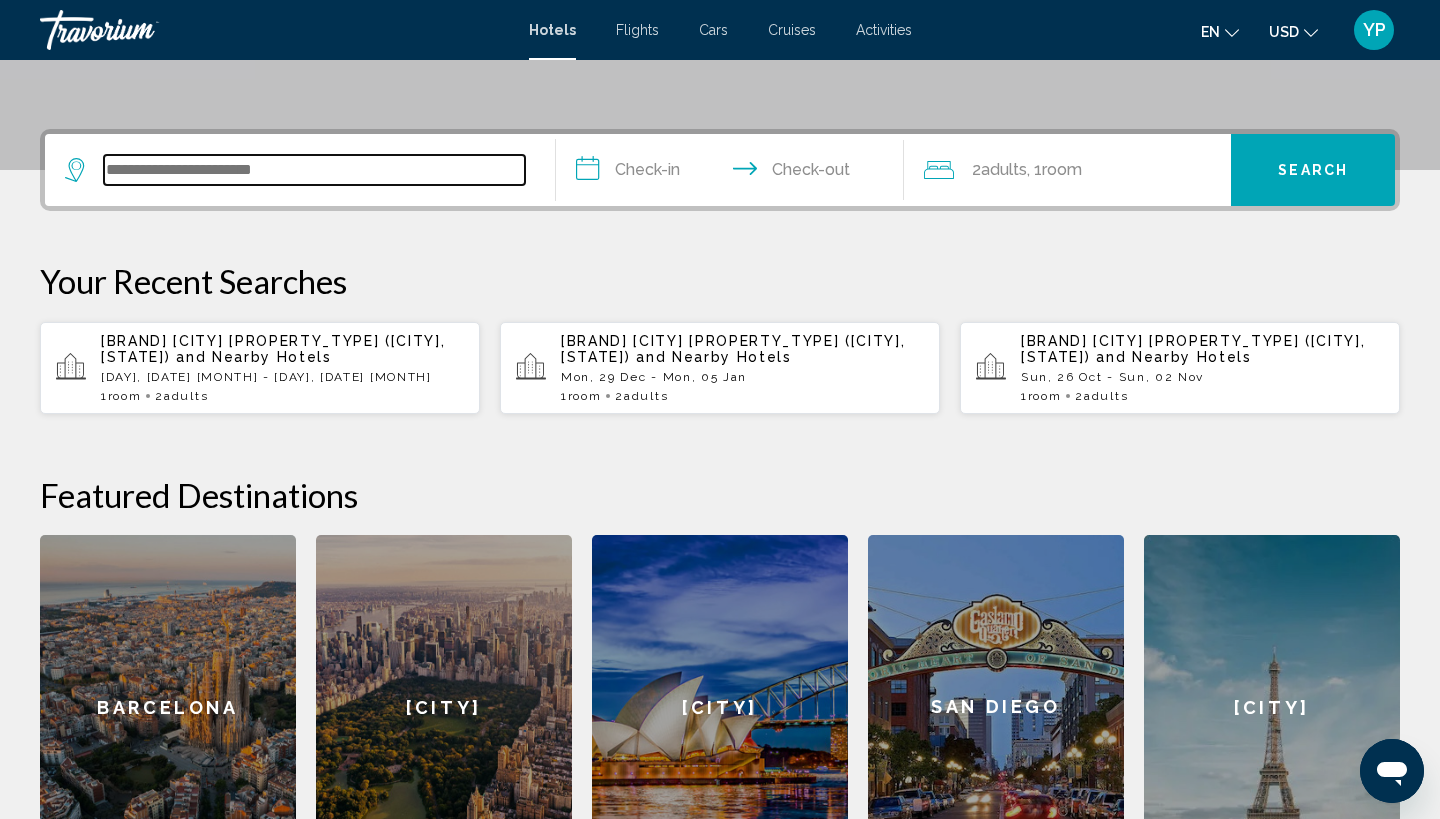 scroll, scrollTop: 494, scrollLeft: 0, axis: vertical 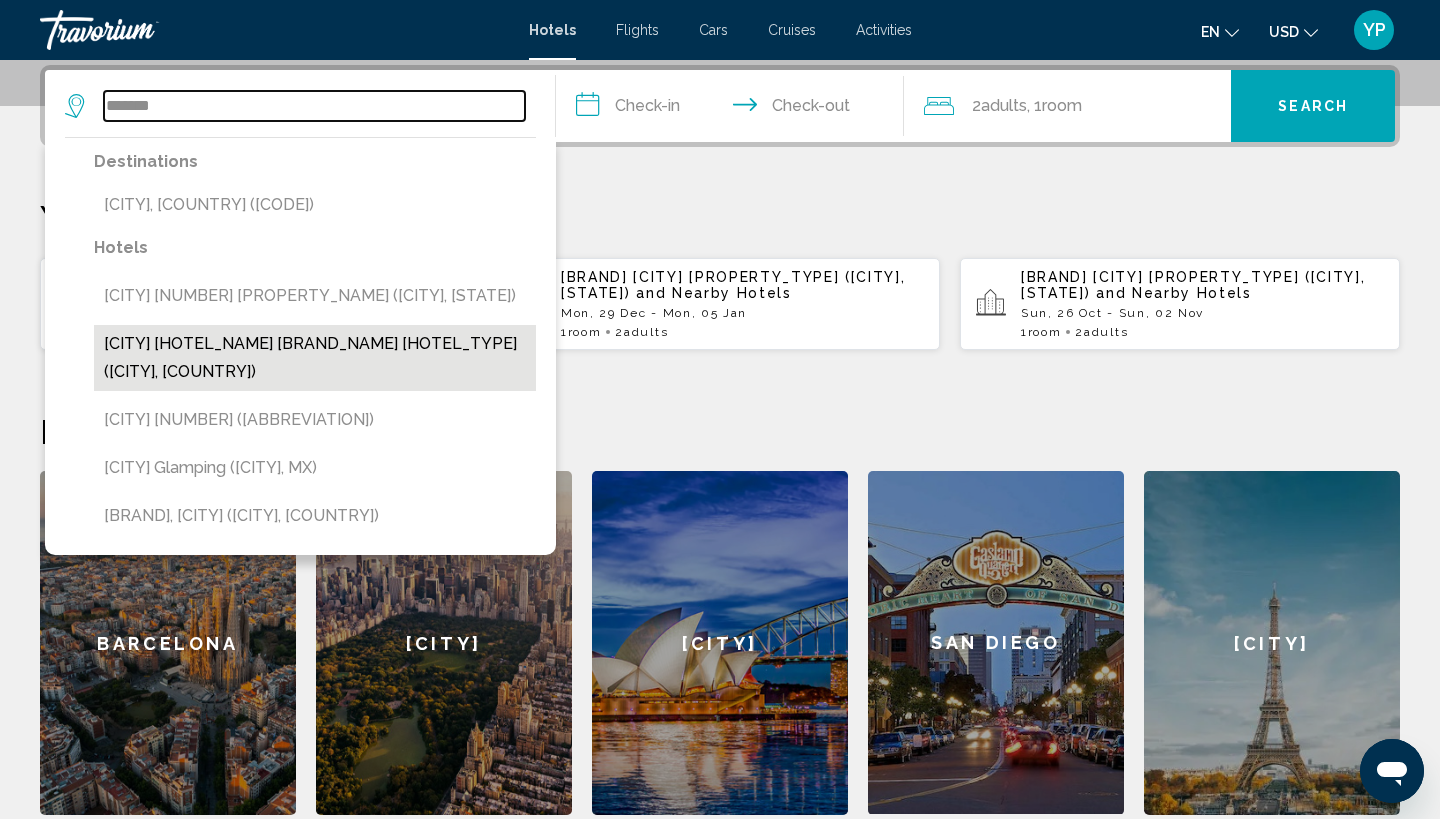 type on "*******" 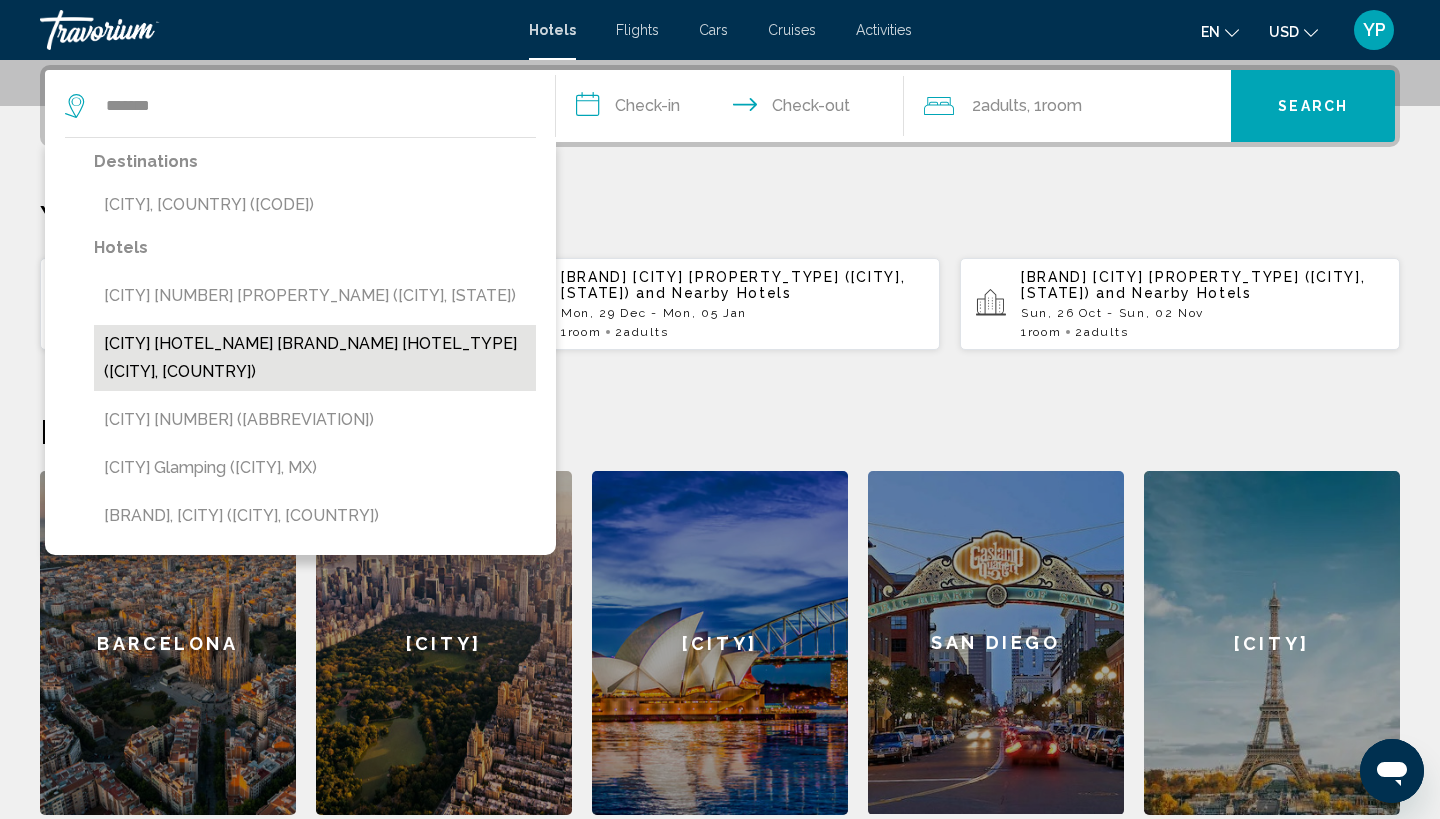 click on "[CITY] [HOTEL_NAME] [BRAND_NAME] [HOTEL_TYPE] ([CITY], [COUNTRY])" at bounding box center [315, 358] 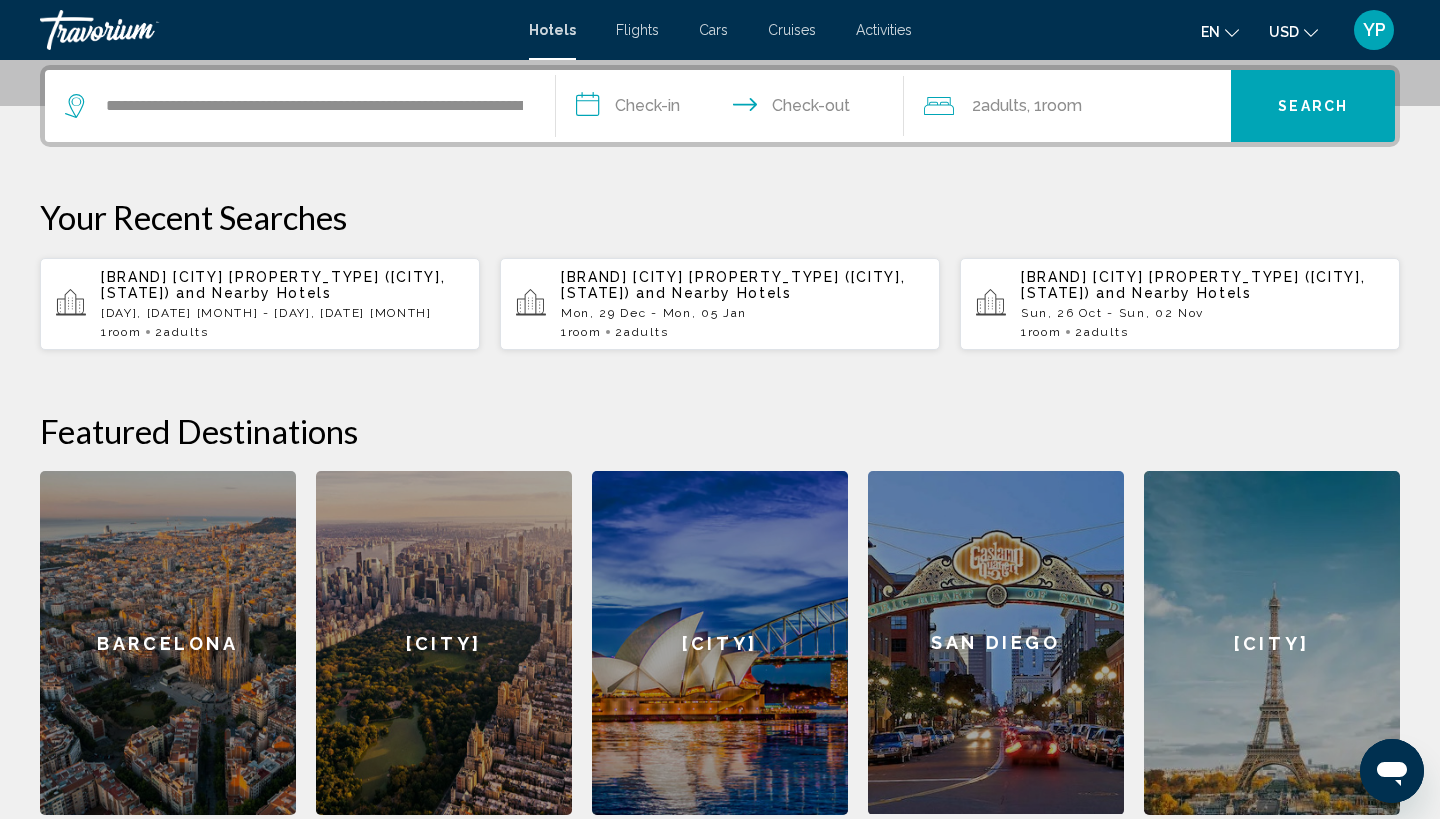 click on "**********" at bounding box center (734, 109) 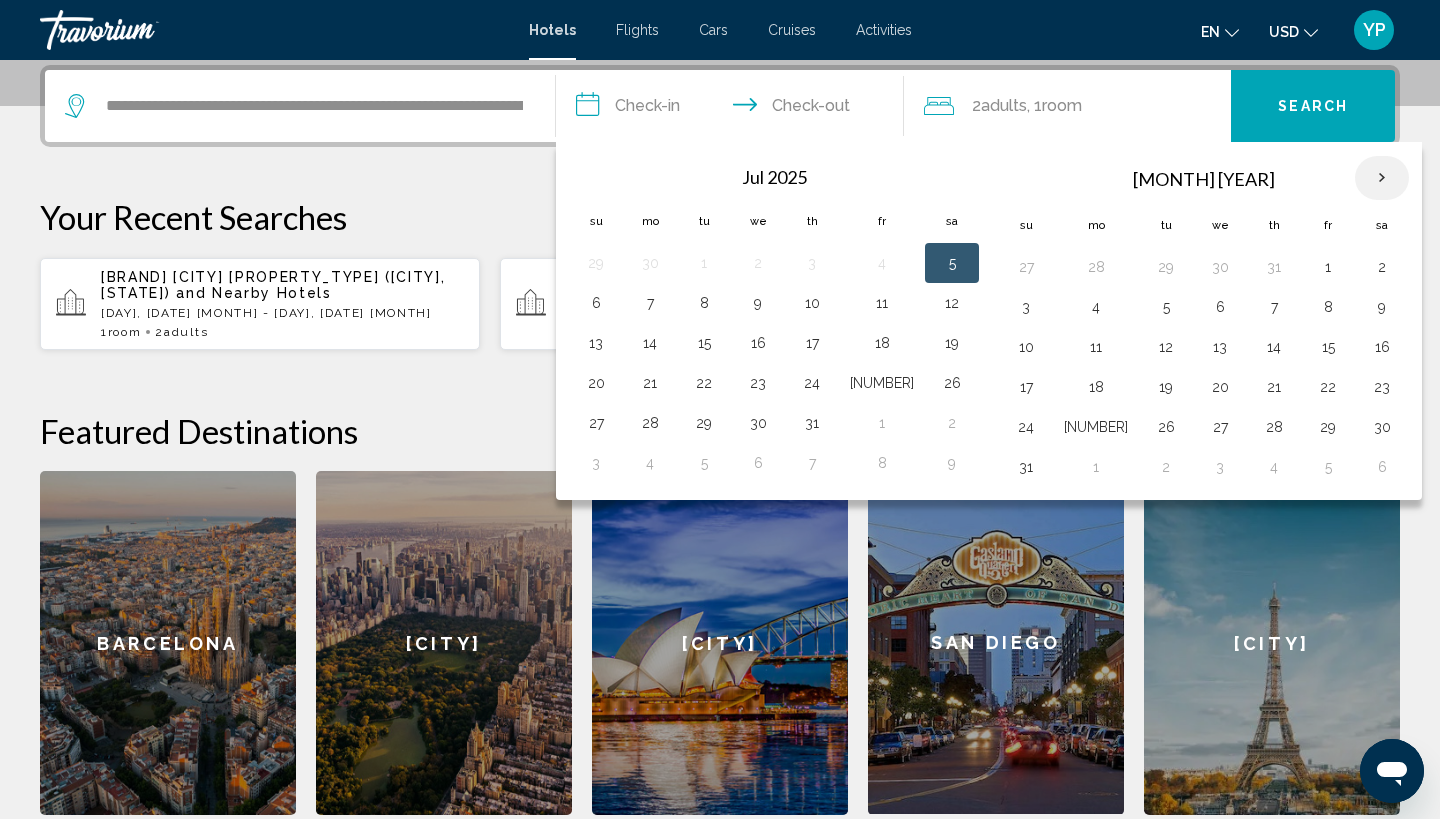 click at bounding box center (1382, 178) 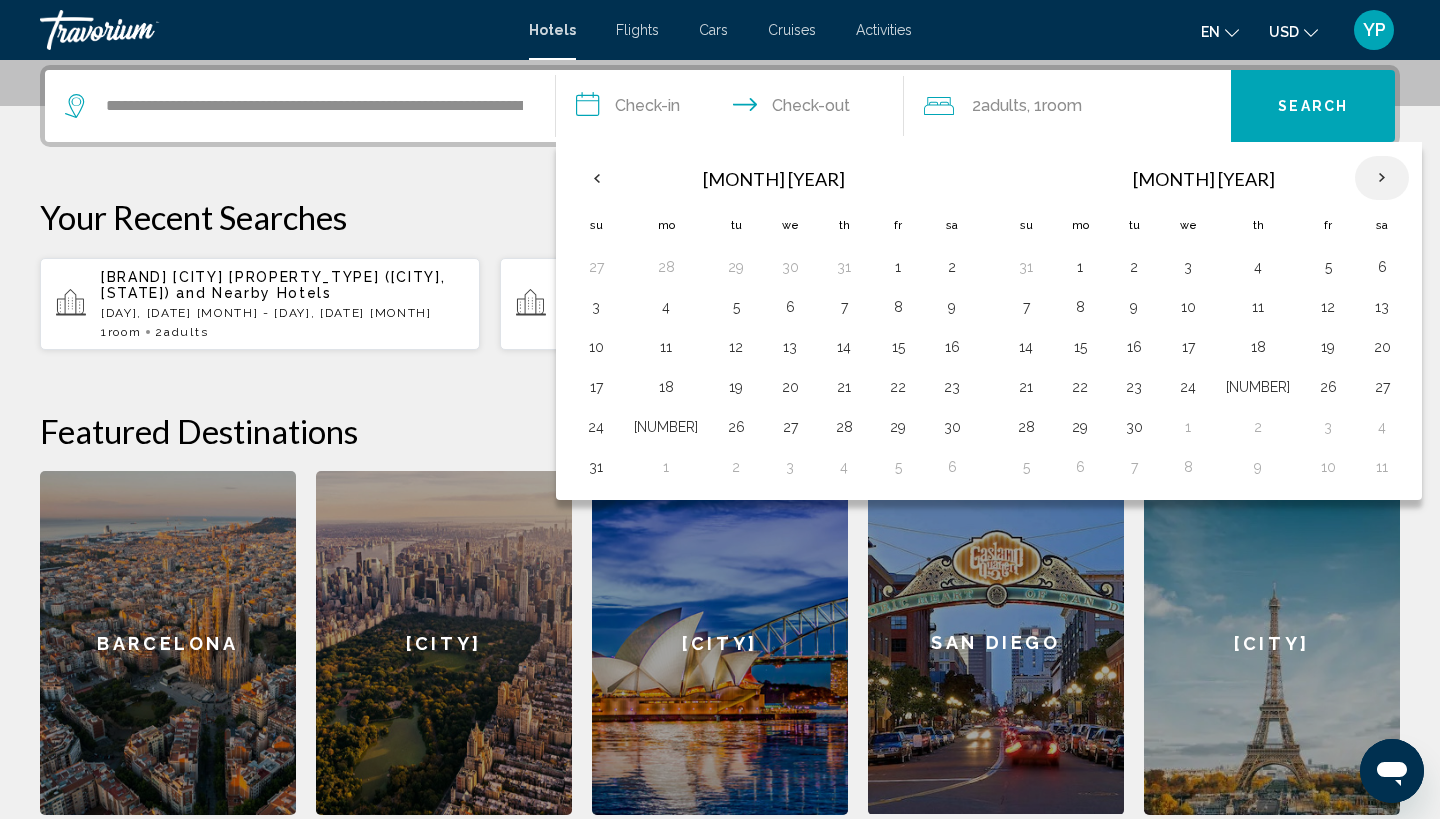 click at bounding box center [1382, 178] 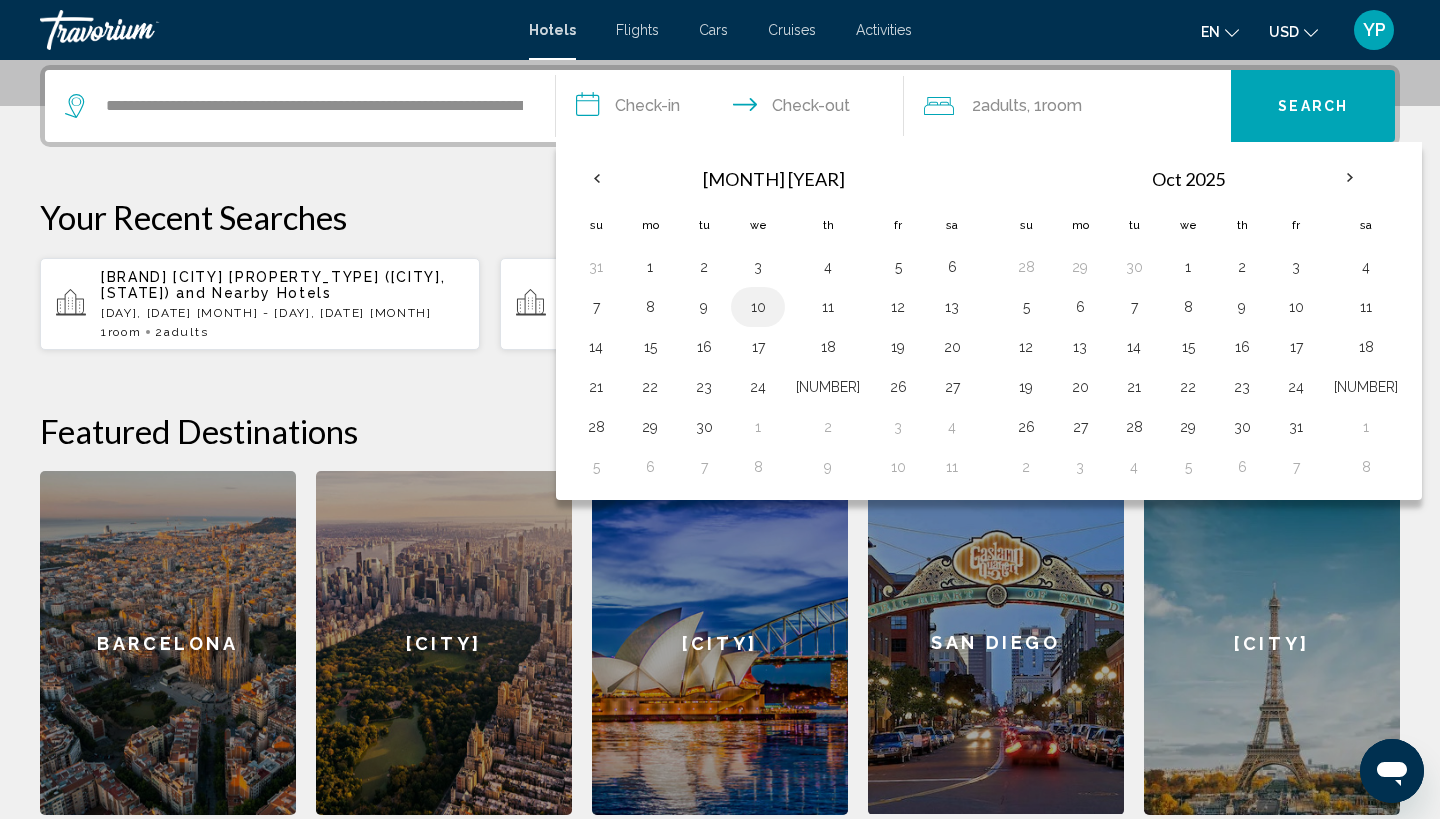 click on "10" at bounding box center [758, 307] 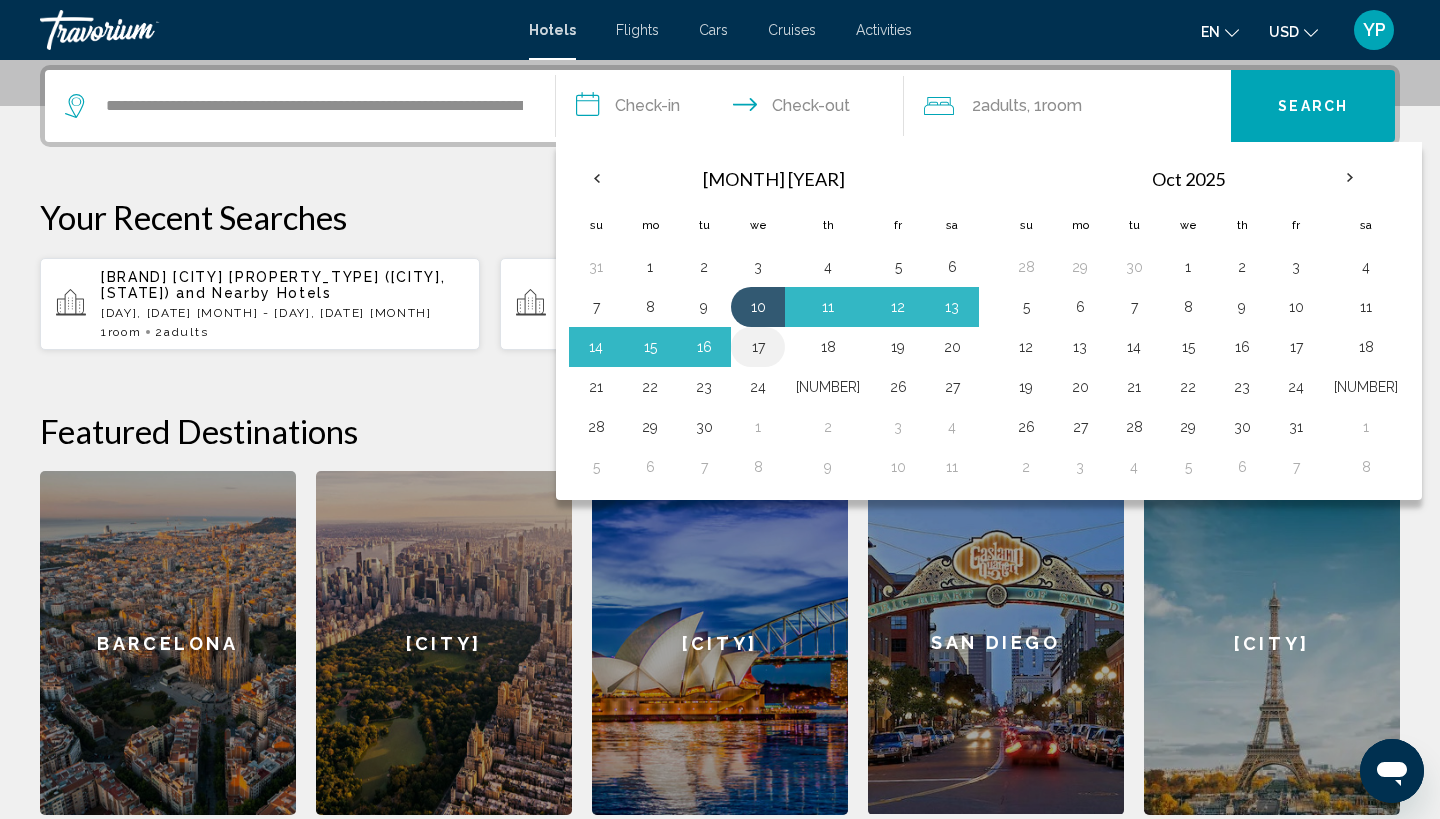 click on "17" at bounding box center (758, 347) 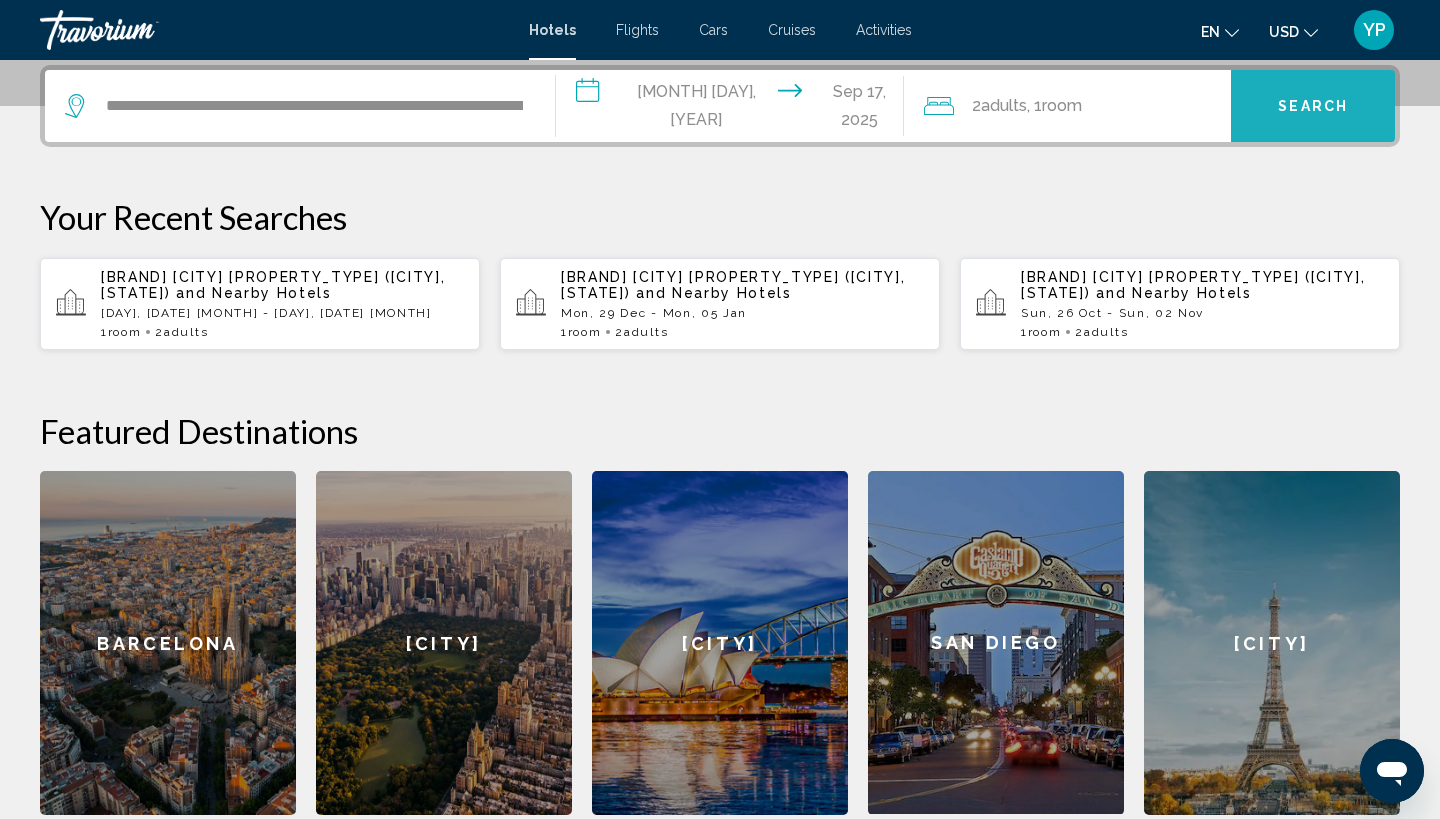 click on "Search" at bounding box center [1313, 106] 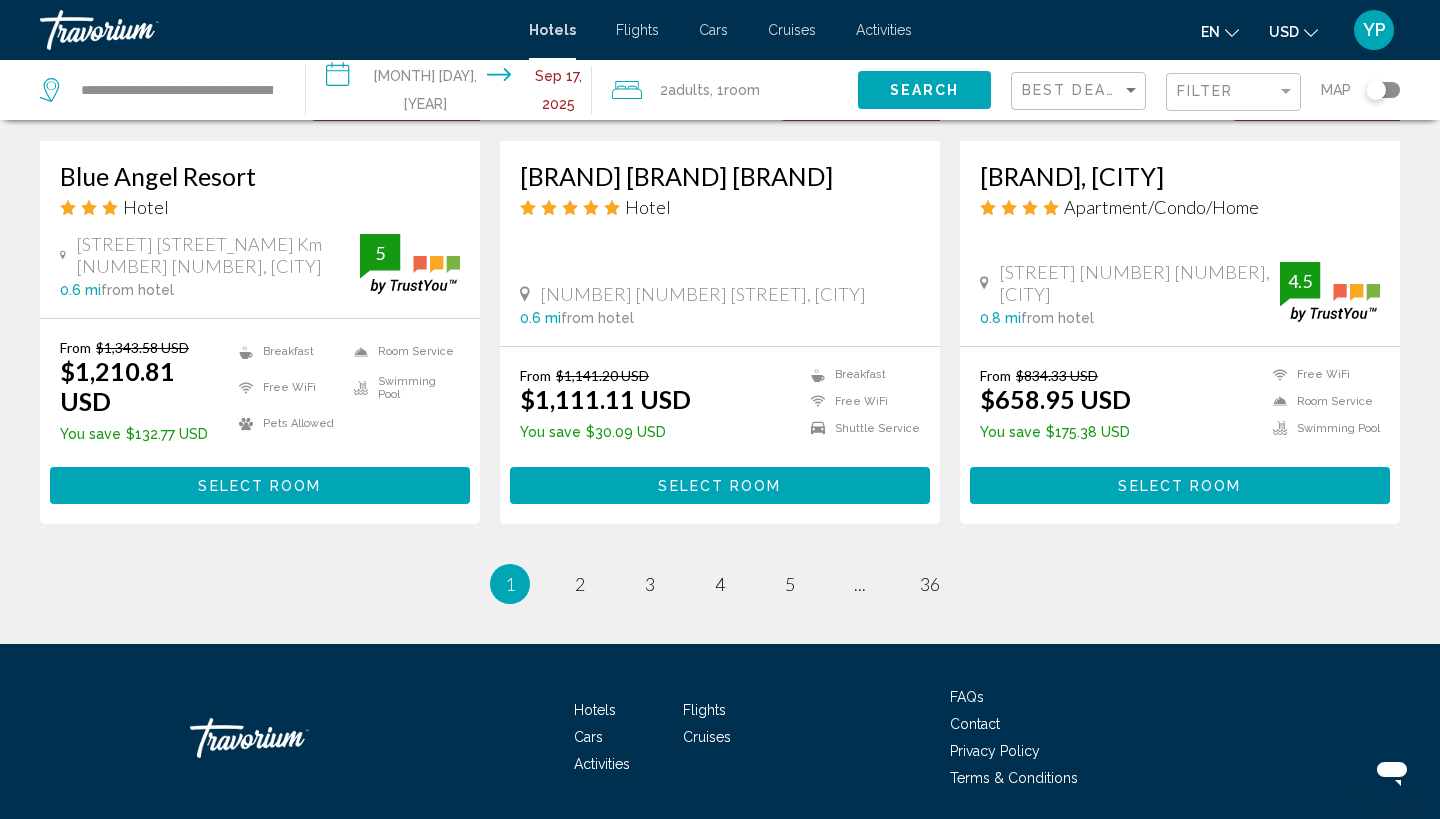 scroll, scrollTop: 2653, scrollLeft: 0, axis: vertical 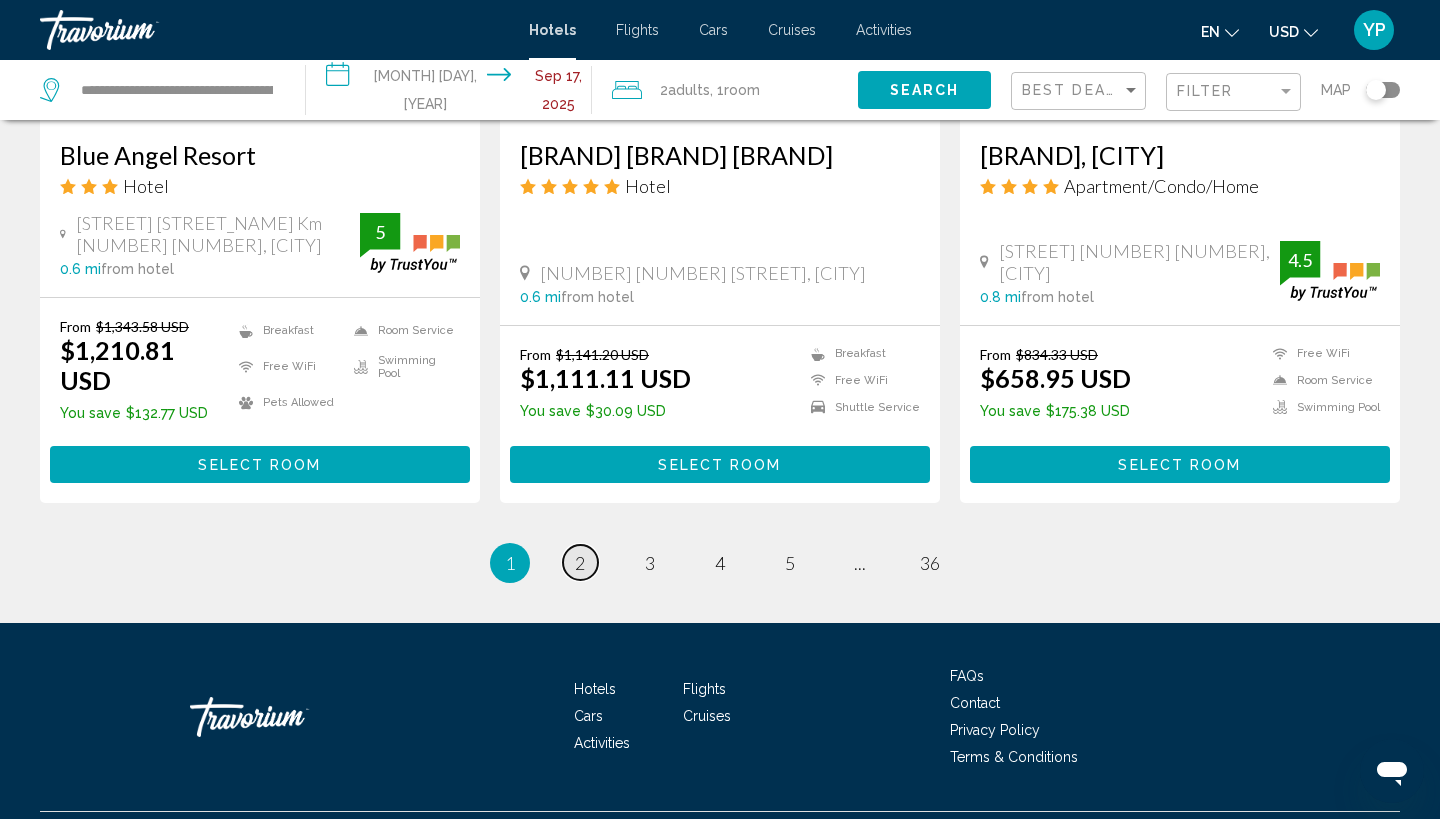 click on "2" at bounding box center (580, 563) 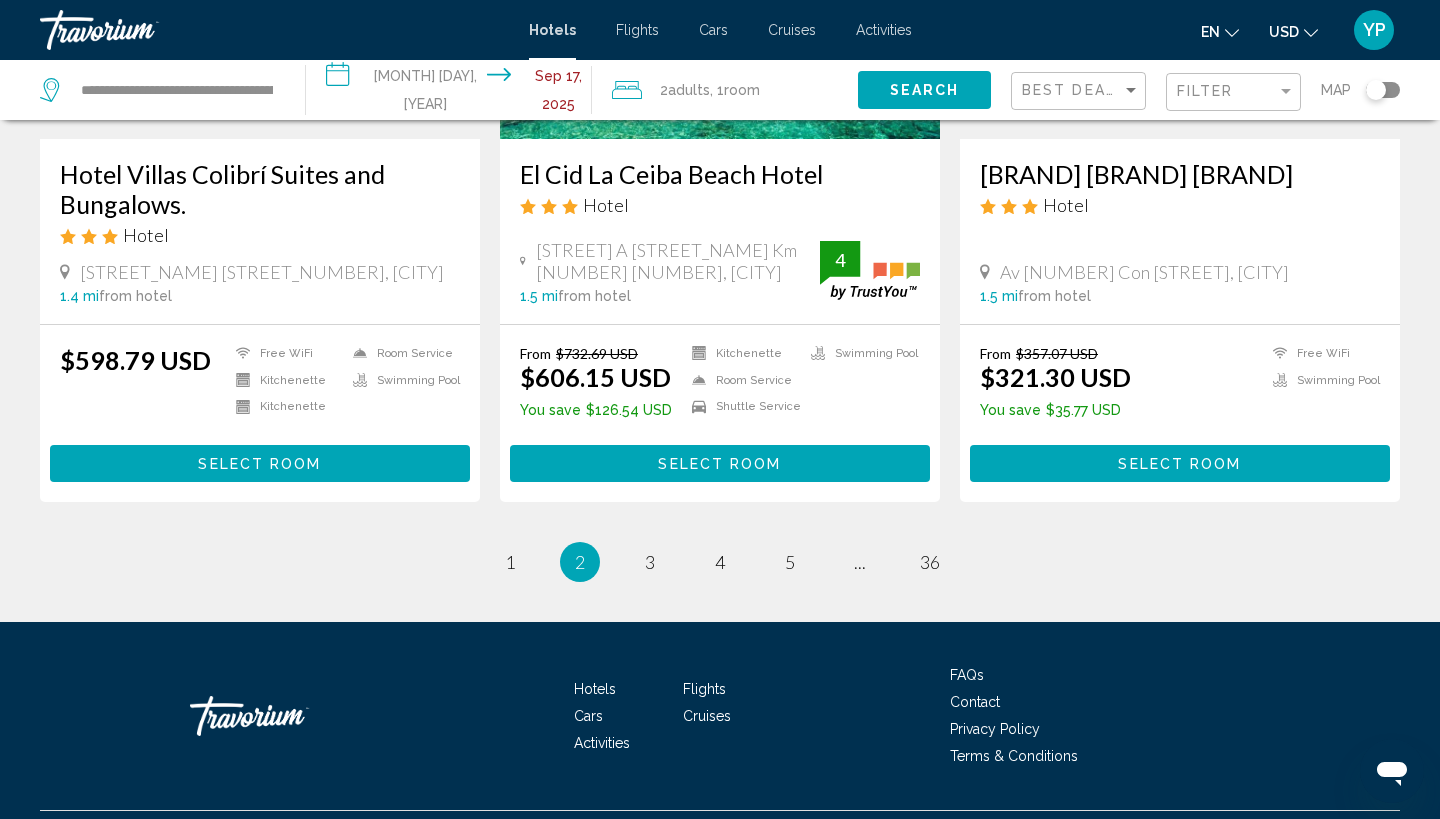 scroll, scrollTop: 2596, scrollLeft: 0, axis: vertical 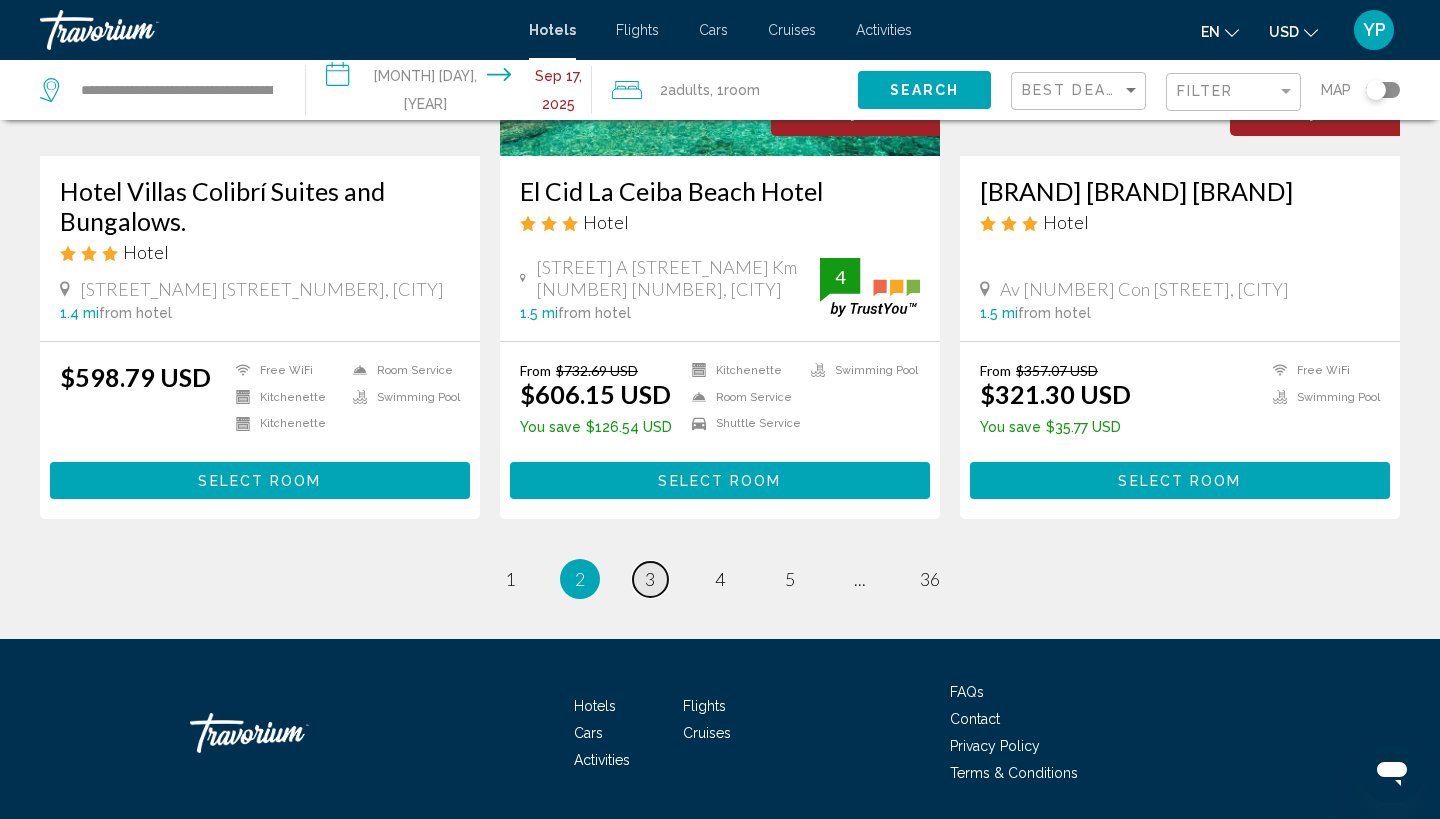 click on "3" at bounding box center [510, 579] 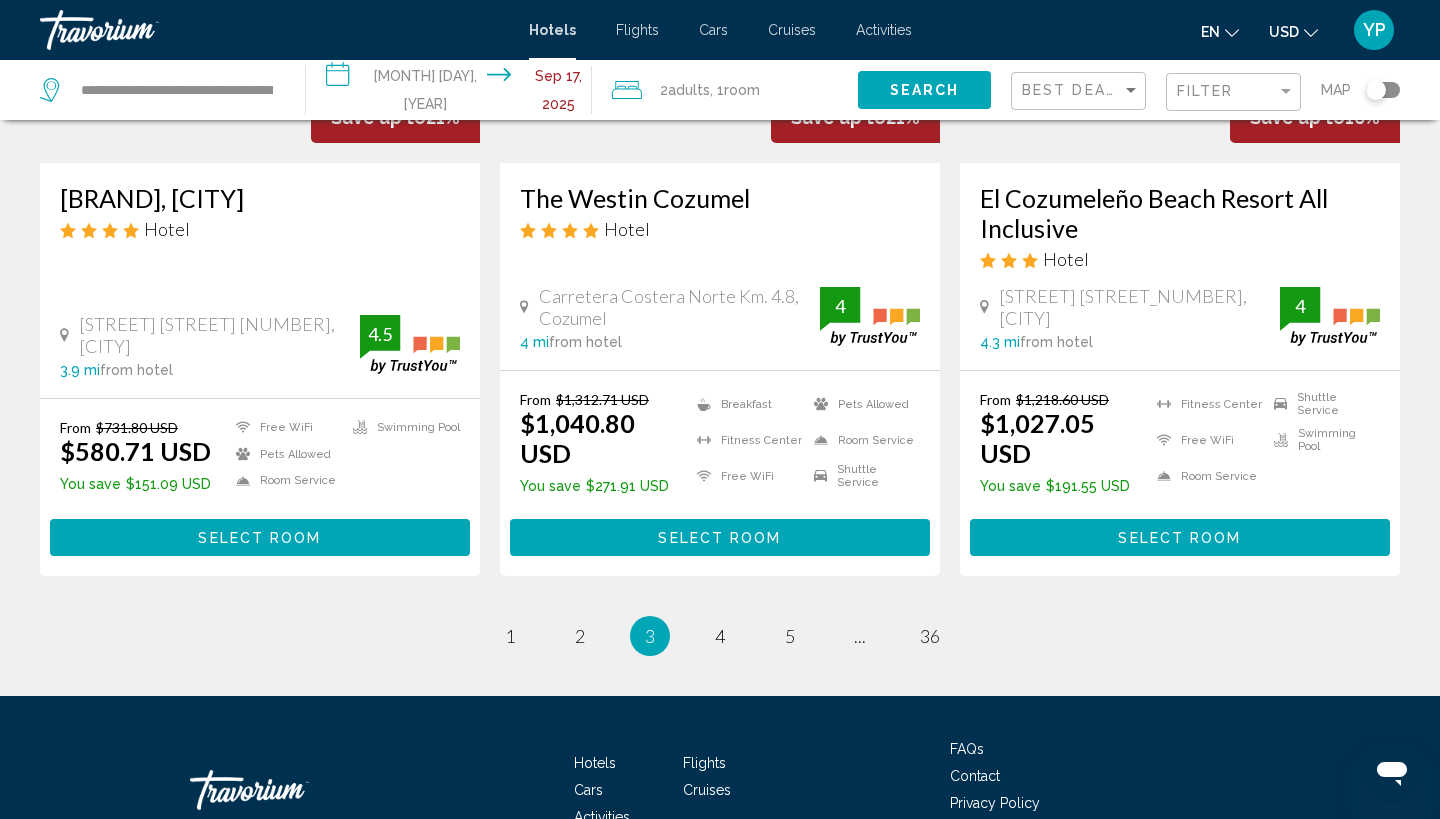 scroll, scrollTop: 2646, scrollLeft: 0, axis: vertical 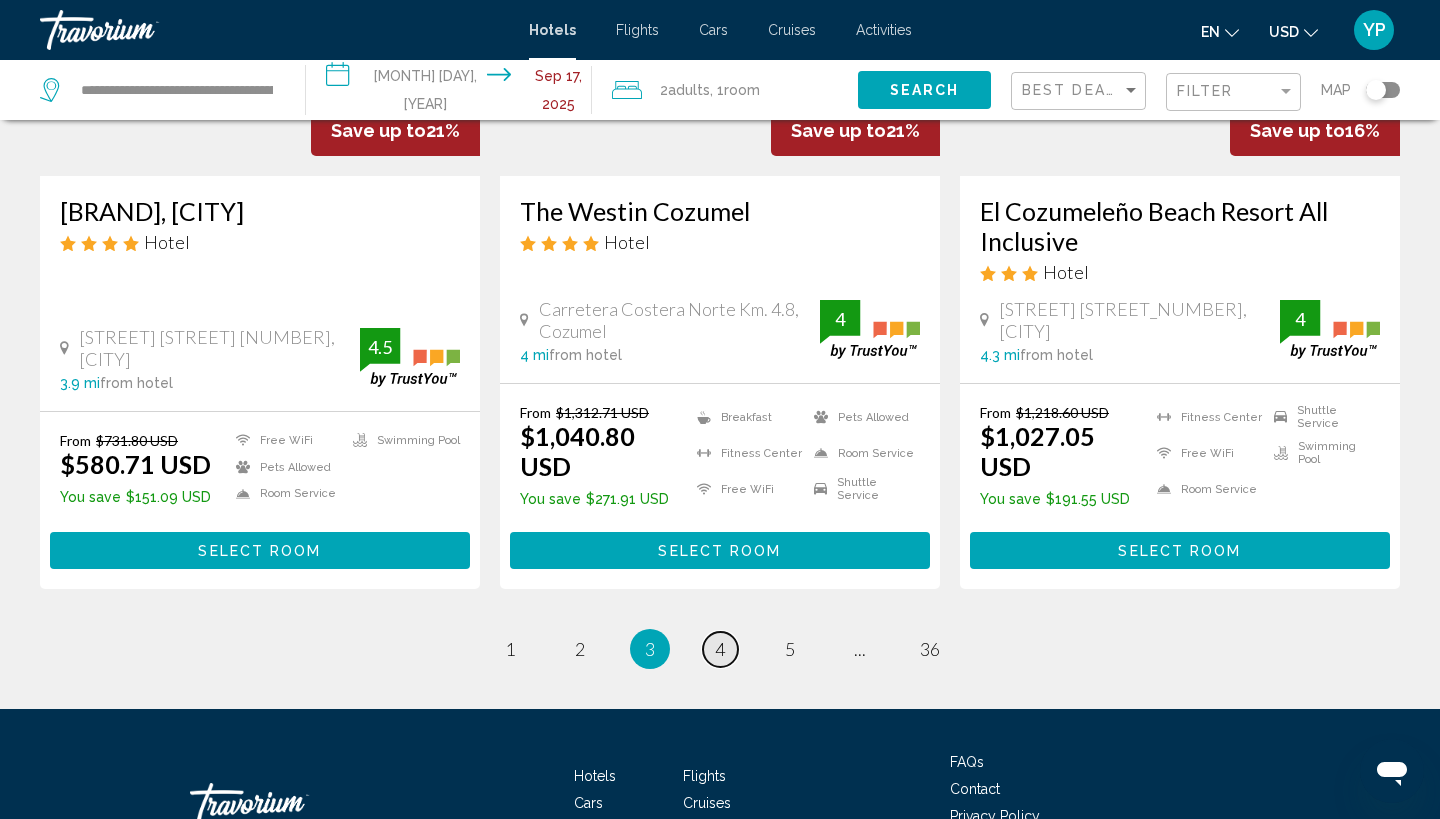 click on "4" at bounding box center (510, 649) 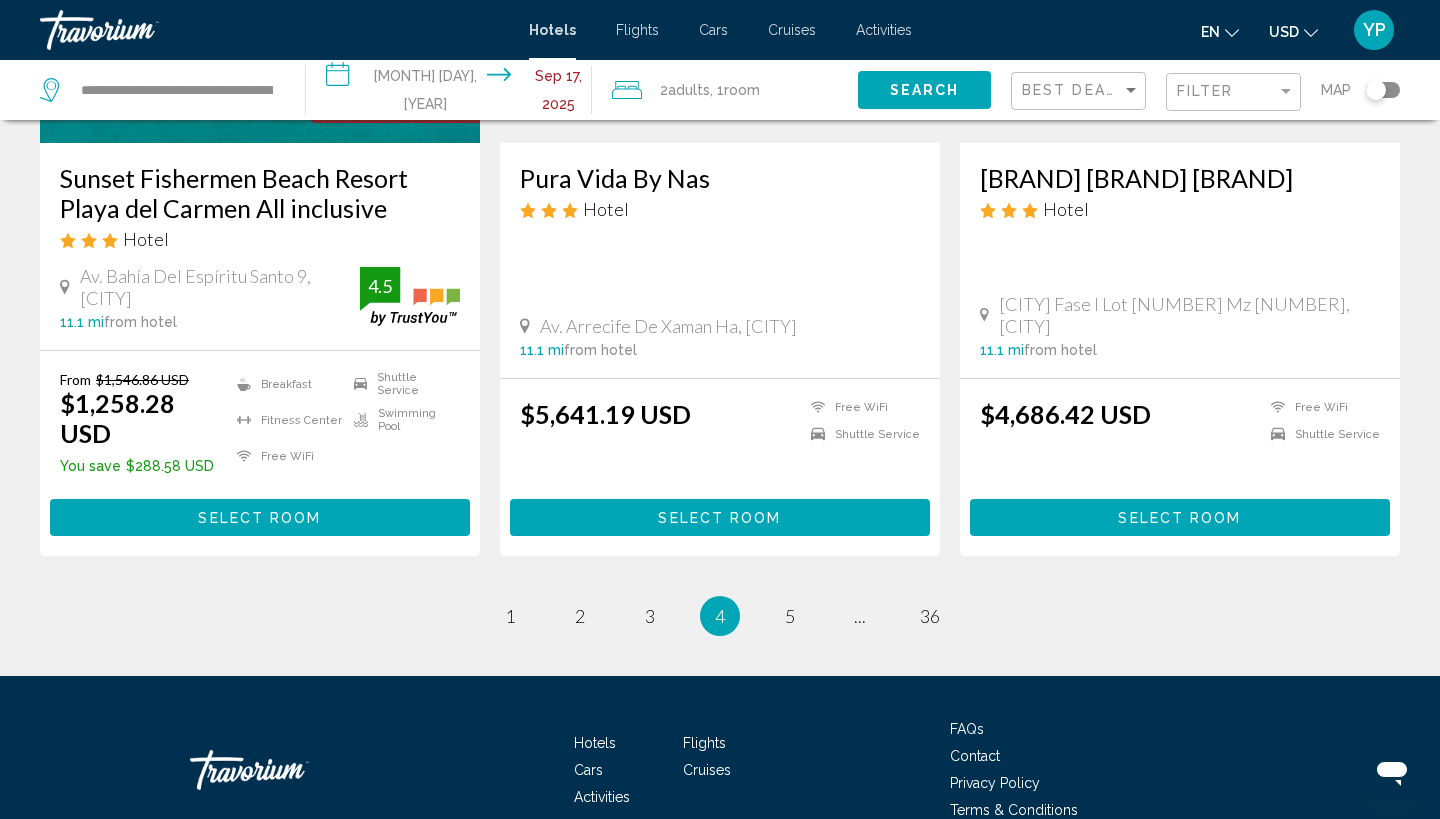 scroll, scrollTop: 2648, scrollLeft: 0, axis: vertical 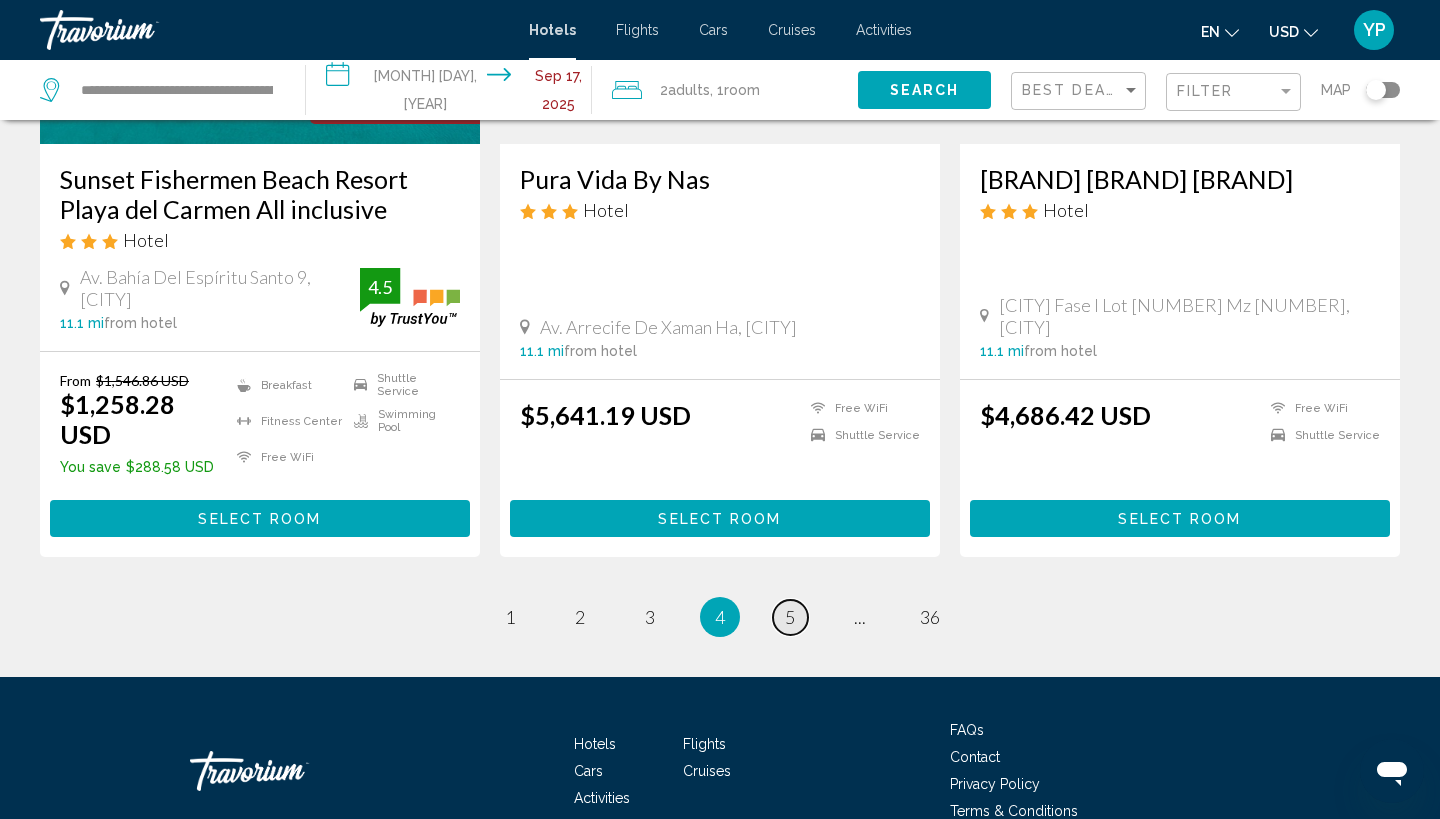 click on "5" at bounding box center (510, 617) 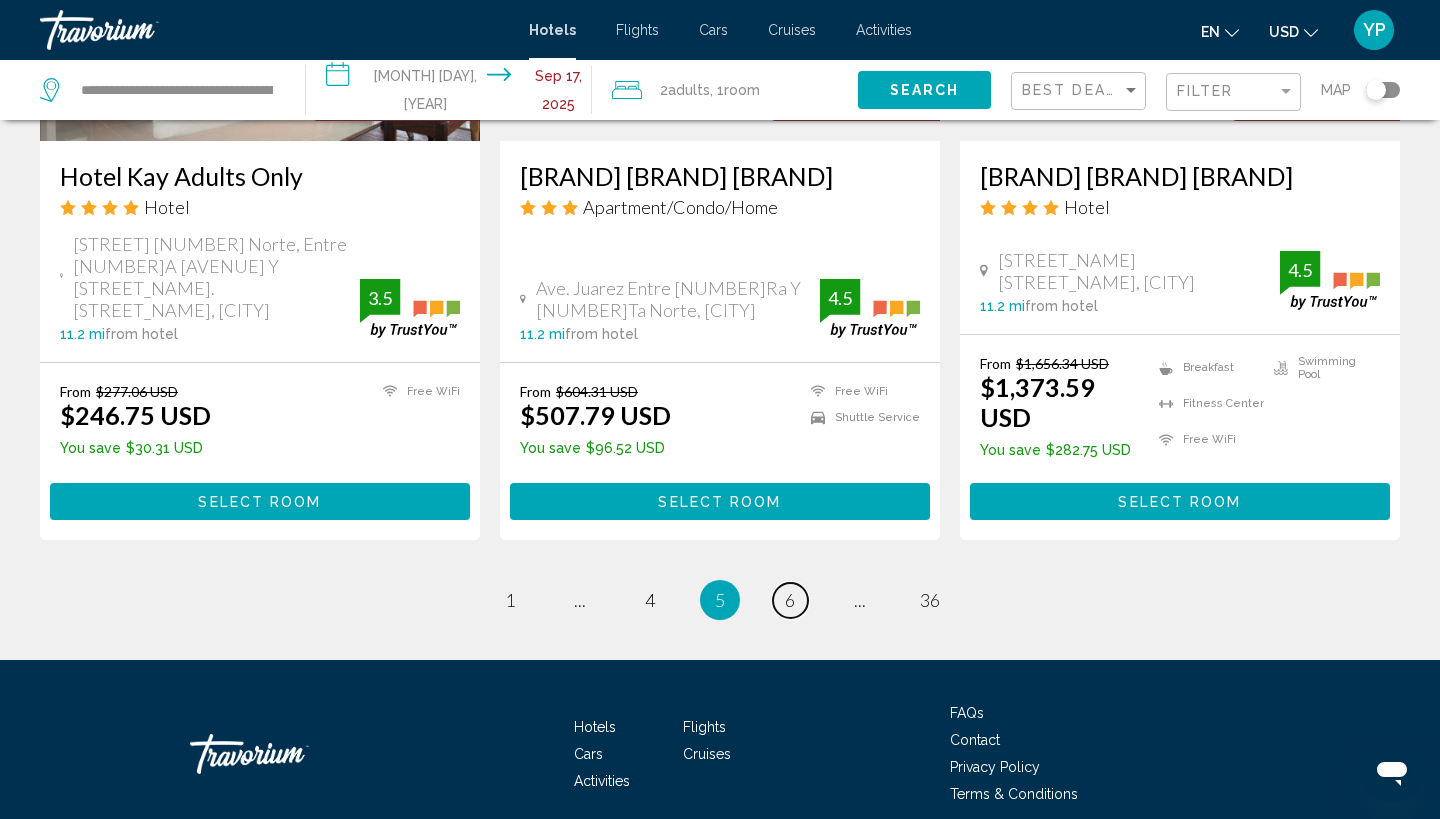 scroll, scrollTop: 2676, scrollLeft: 0, axis: vertical 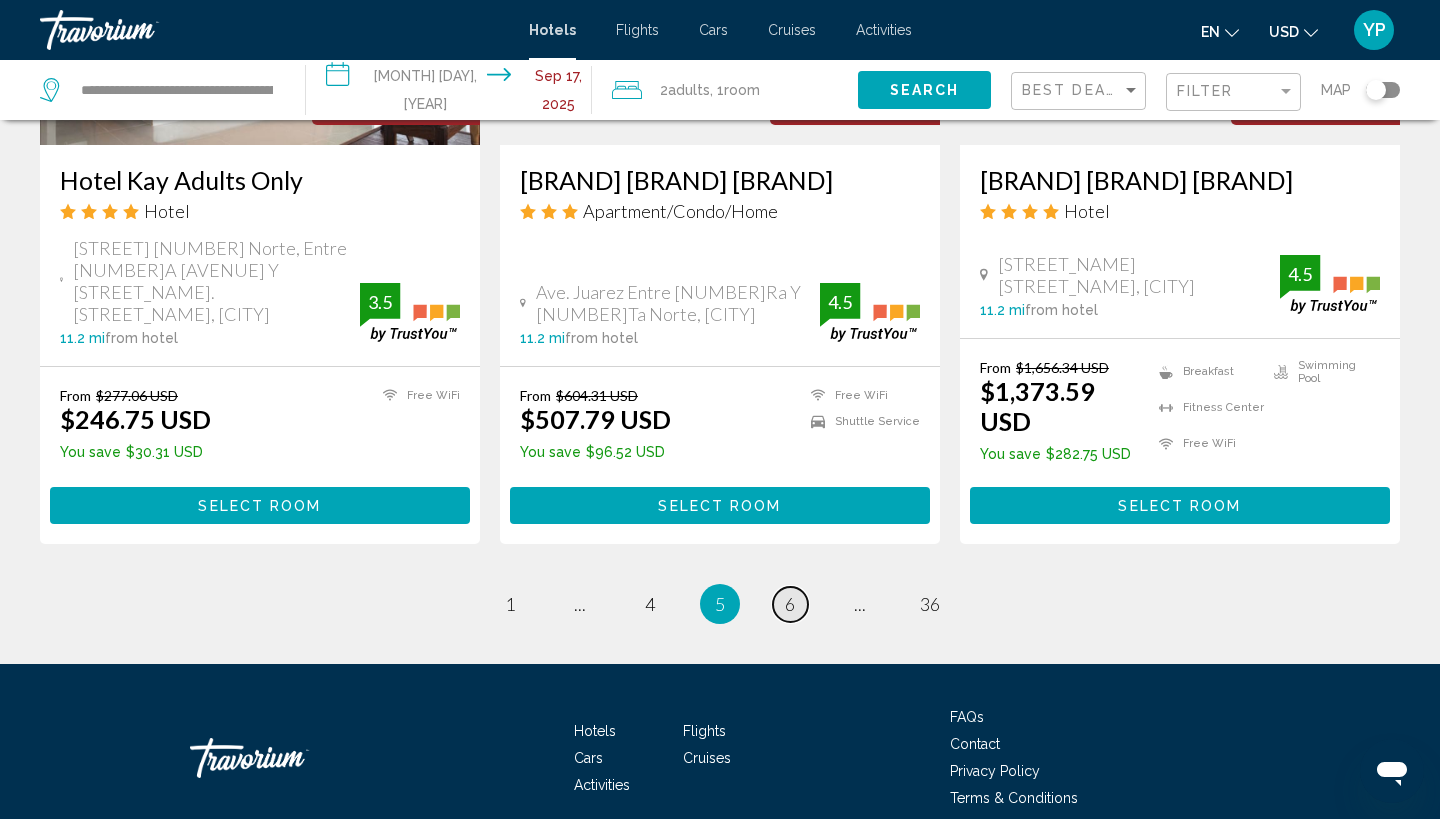 click on "6" at bounding box center (510, 604) 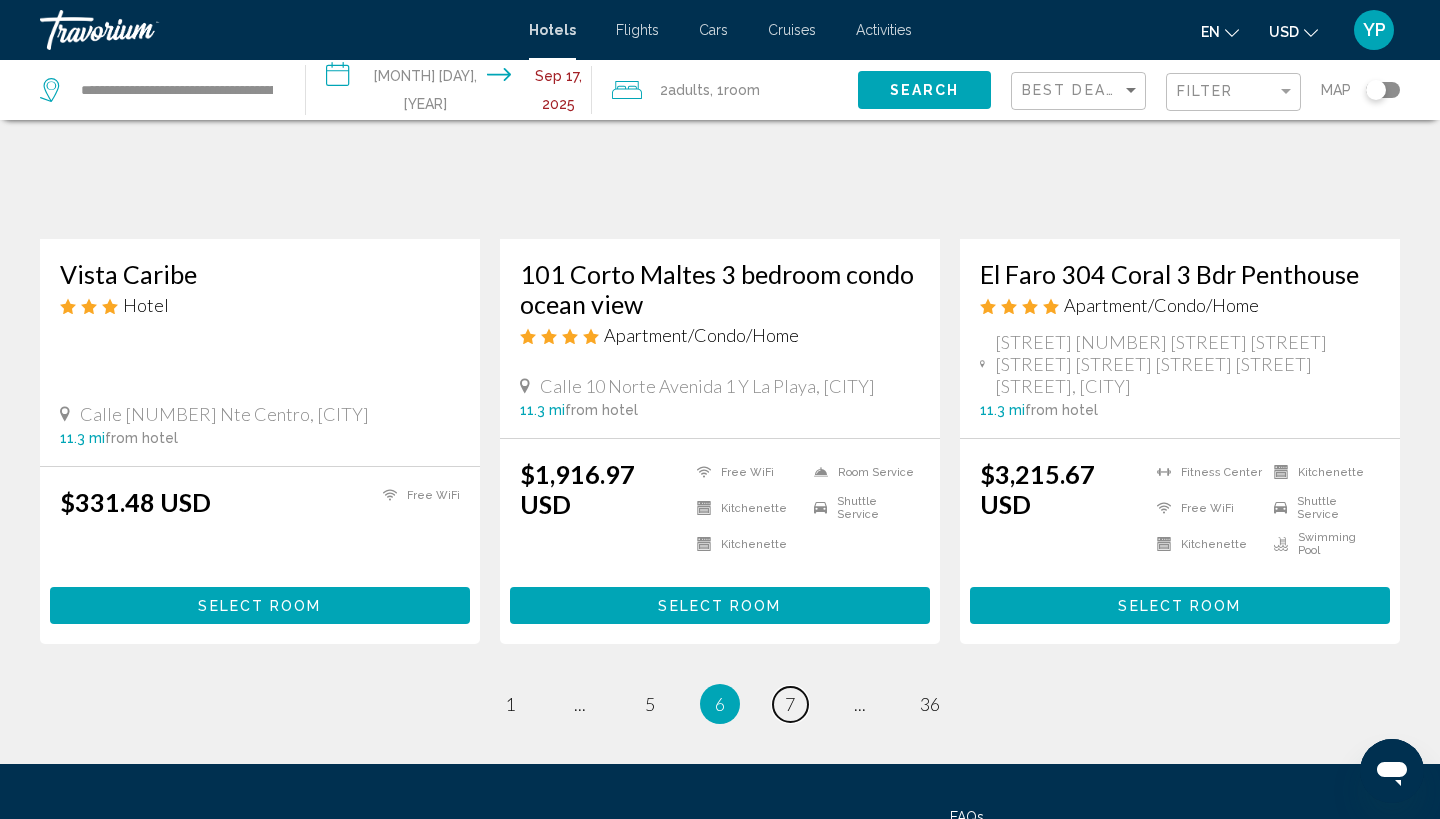 scroll, scrollTop: 2654, scrollLeft: 0, axis: vertical 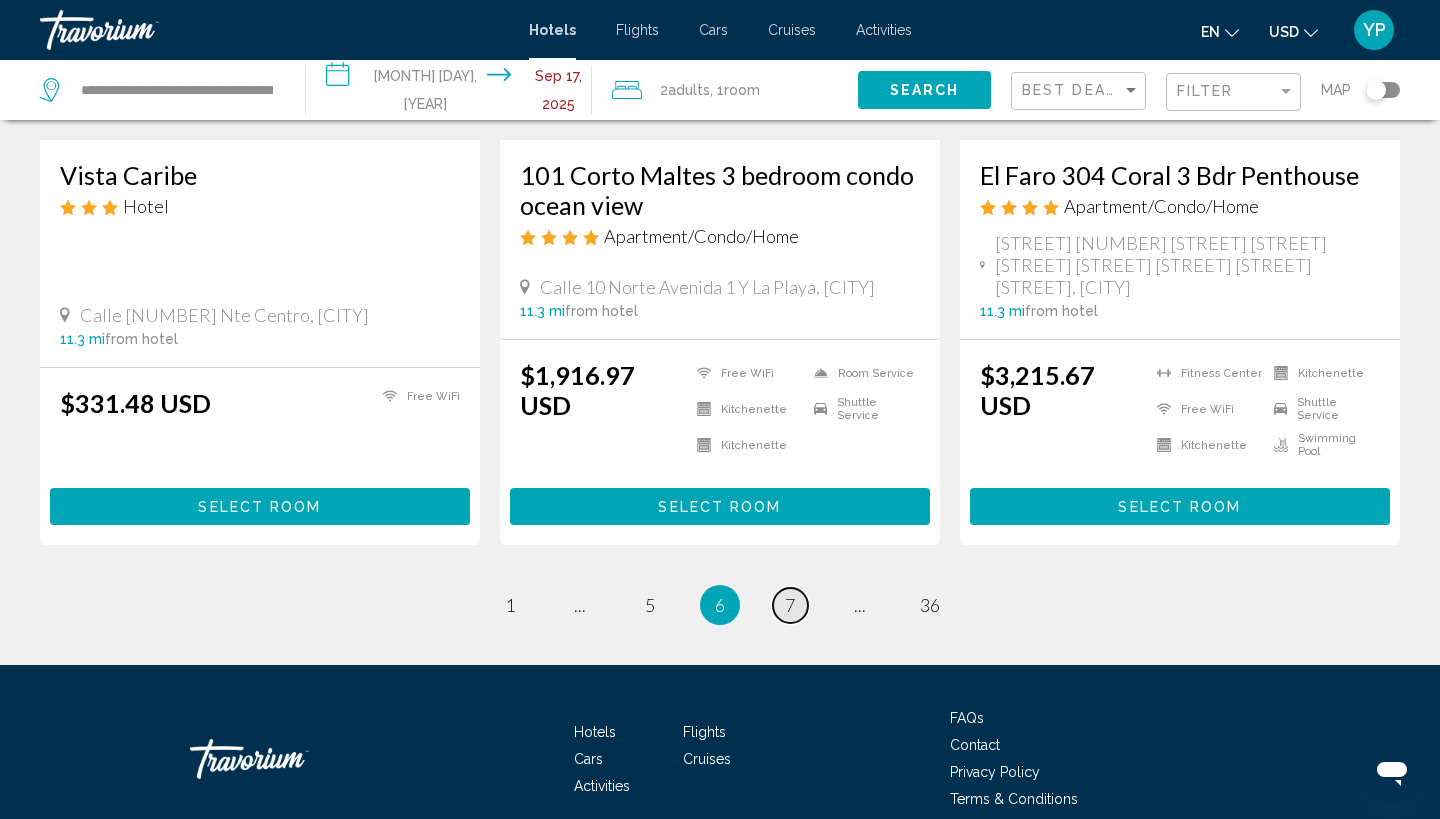 click on "page  7" at bounding box center (510, 605) 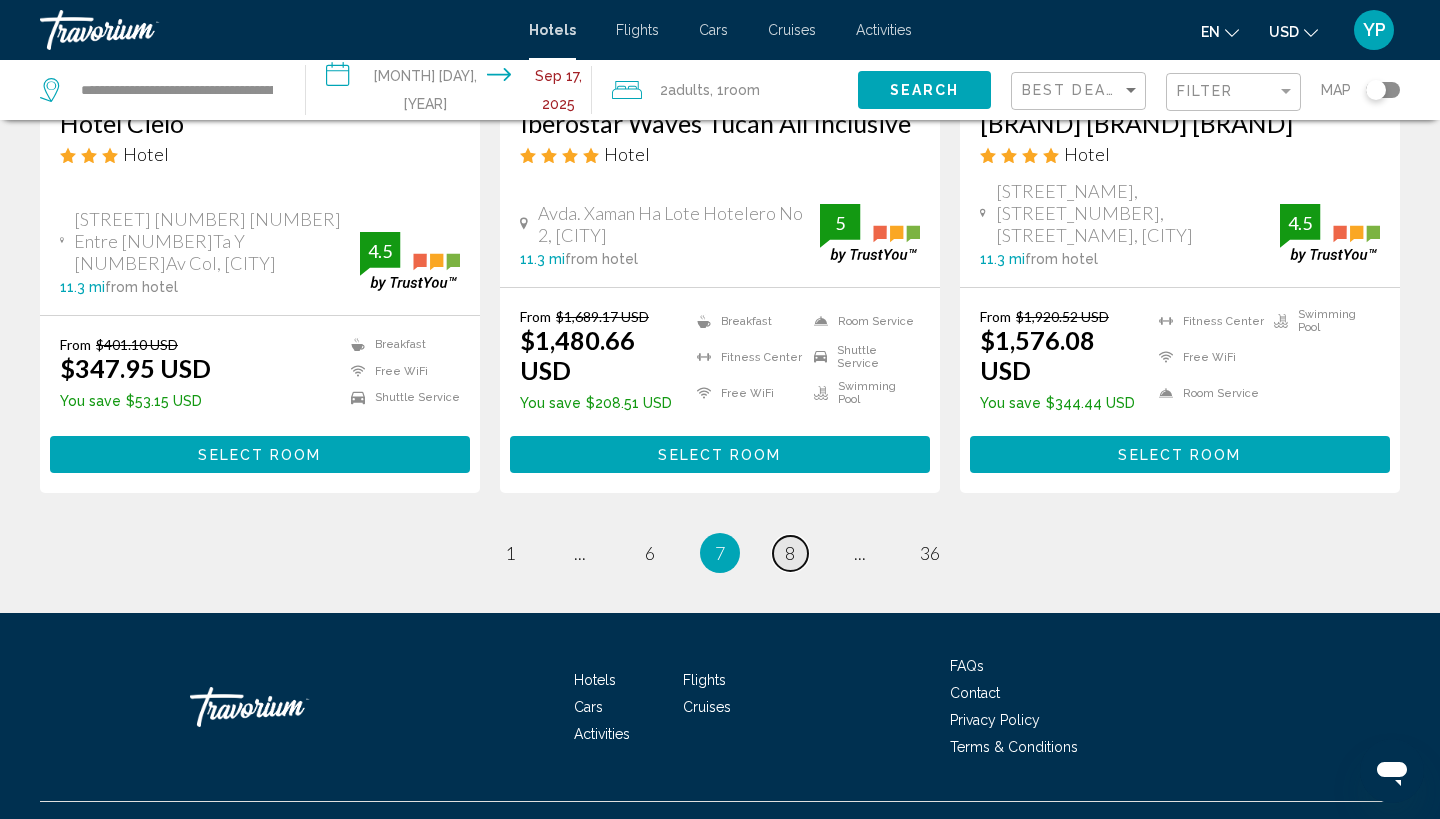 scroll, scrollTop: 2588, scrollLeft: 0, axis: vertical 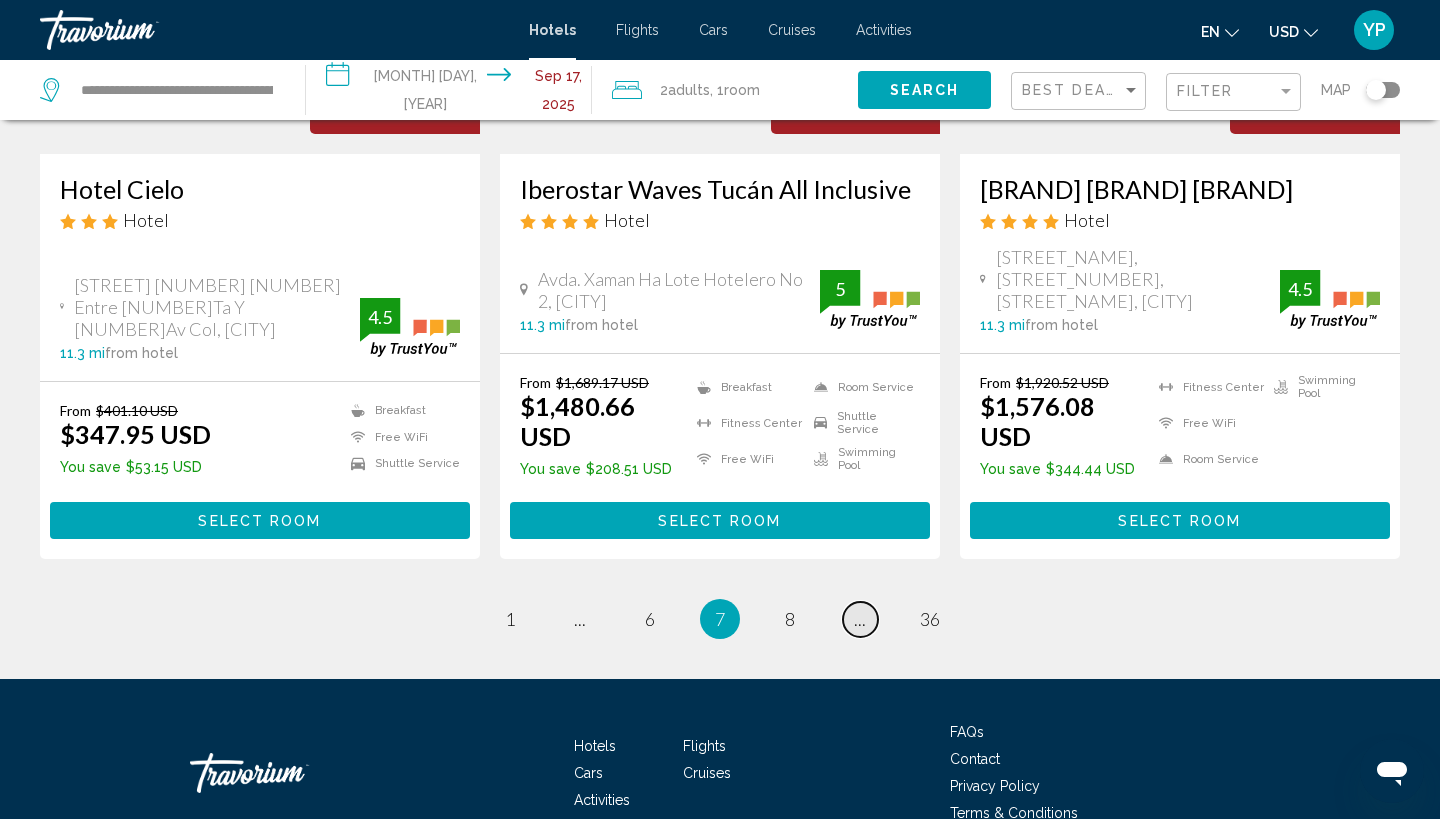click on "..." at bounding box center (580, 619) 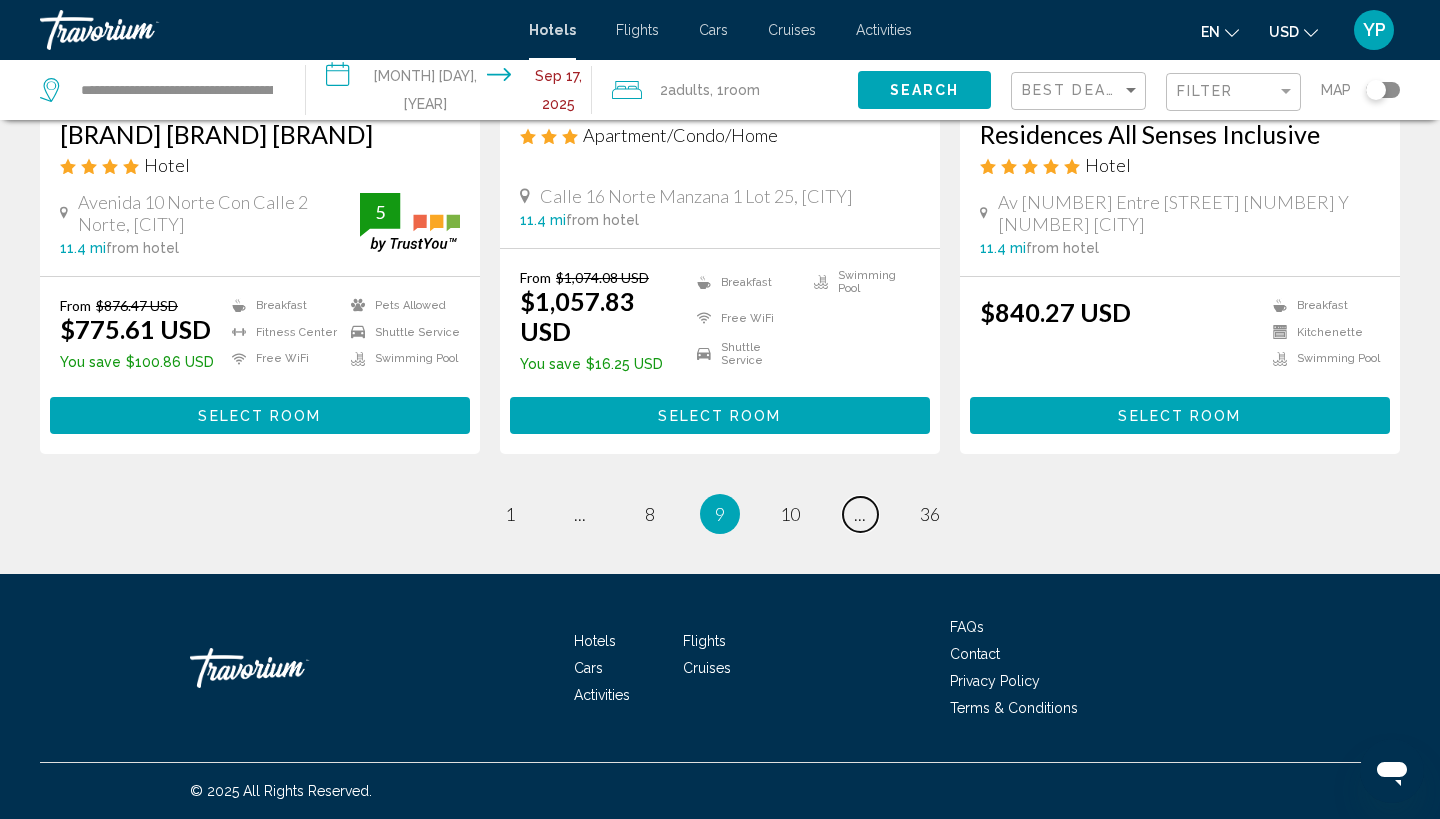 scroll, scrollTop: 2700, scrollLeft: 0, axis: vertical 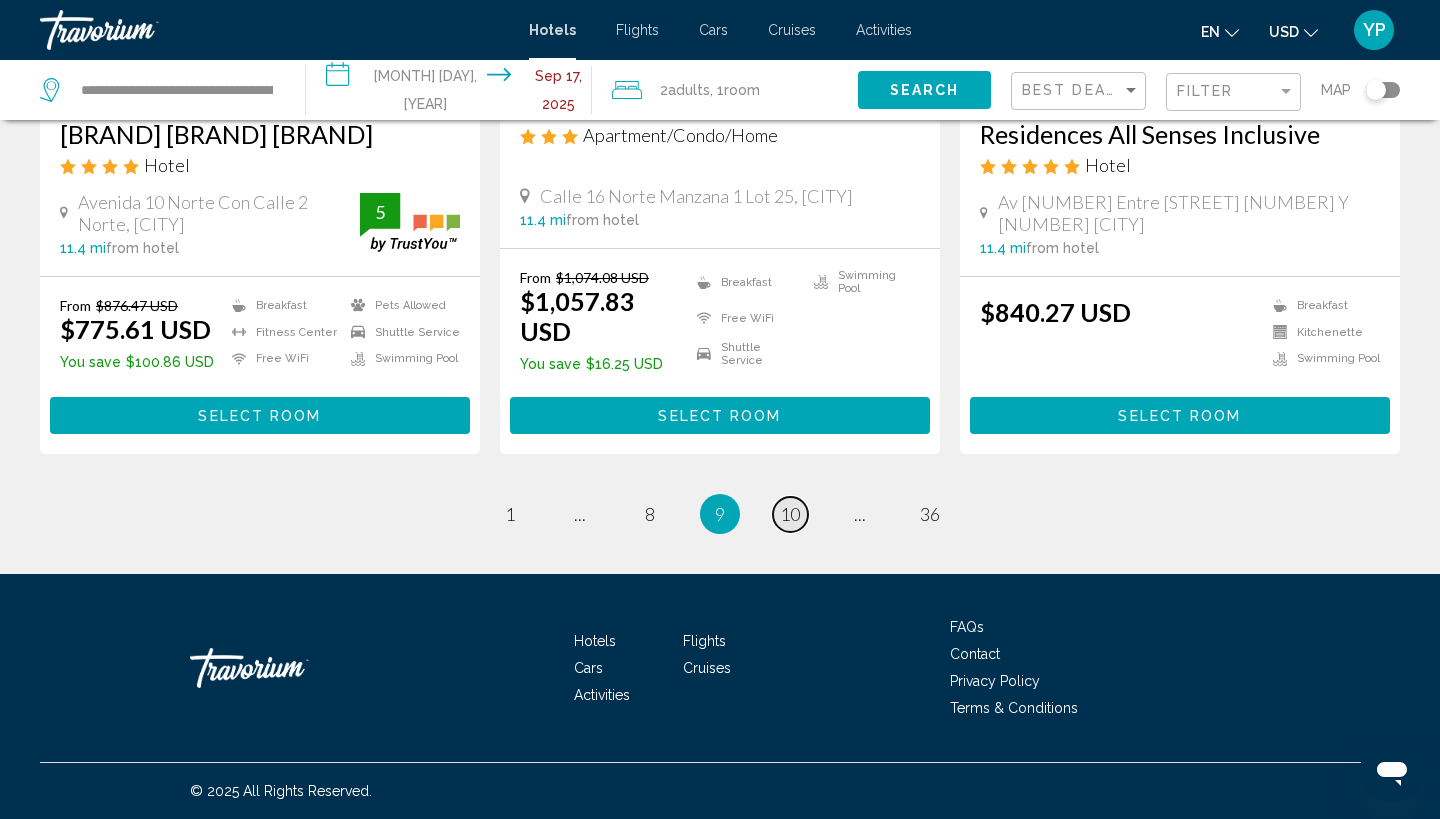 click on "10" at bounding box center (510, 514) 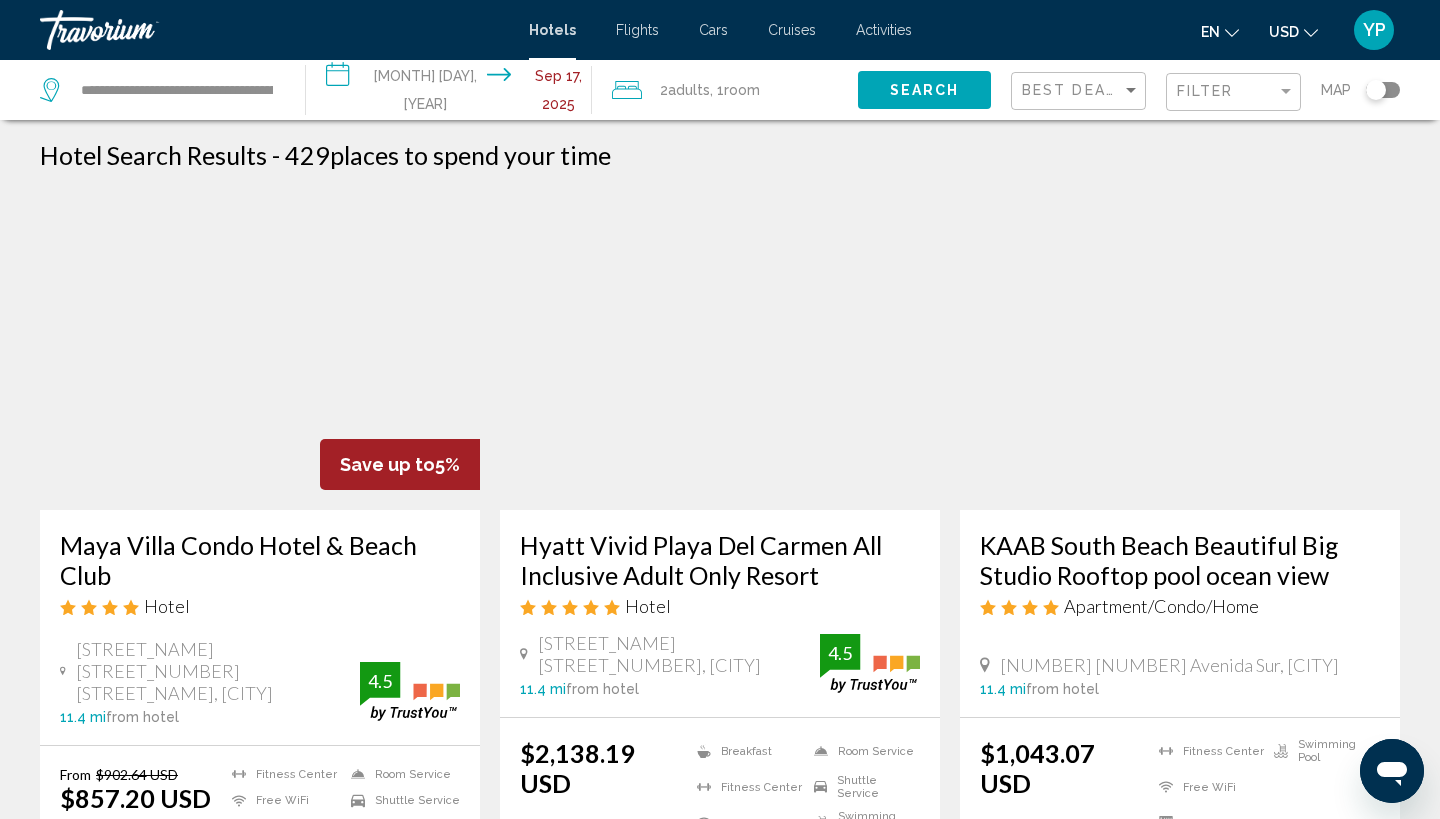 scroll, scrollTop: 0, scrollLeft: 0, axis: both 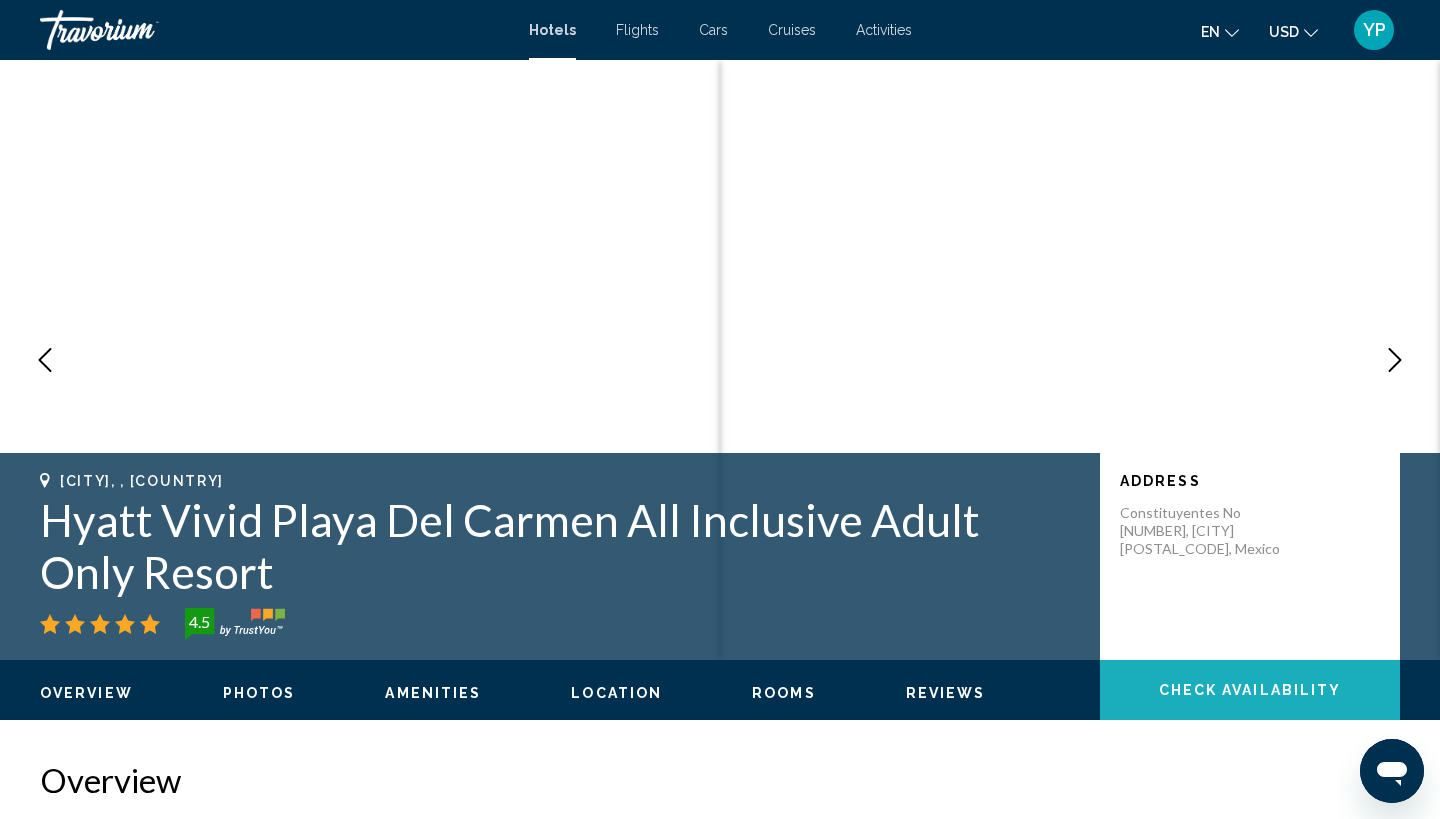 click on "Check Availability" at bounding box center [1250, 690] 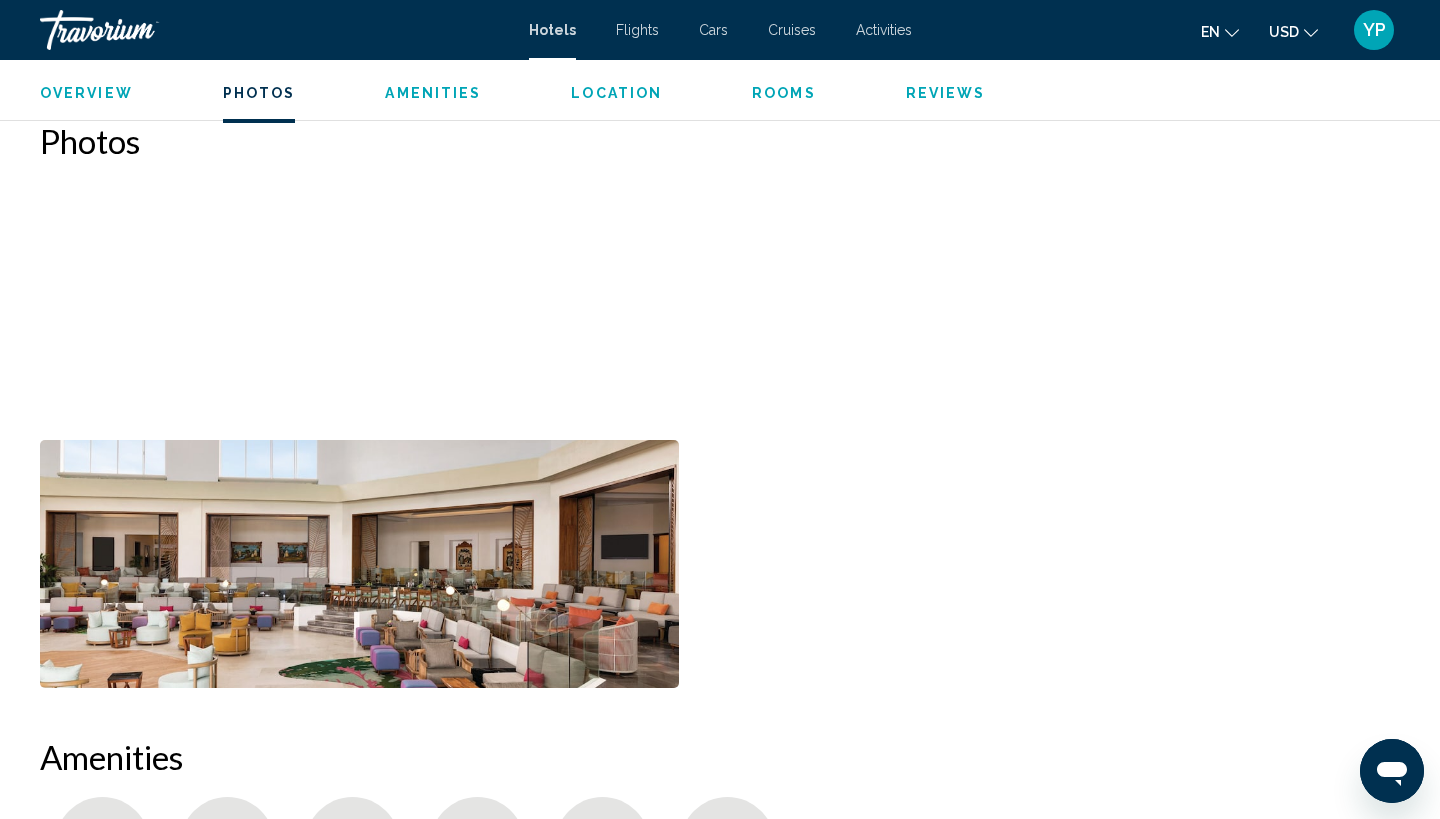 scroll, scrollTop: 978, scrollLeft: 0, axis: vertical 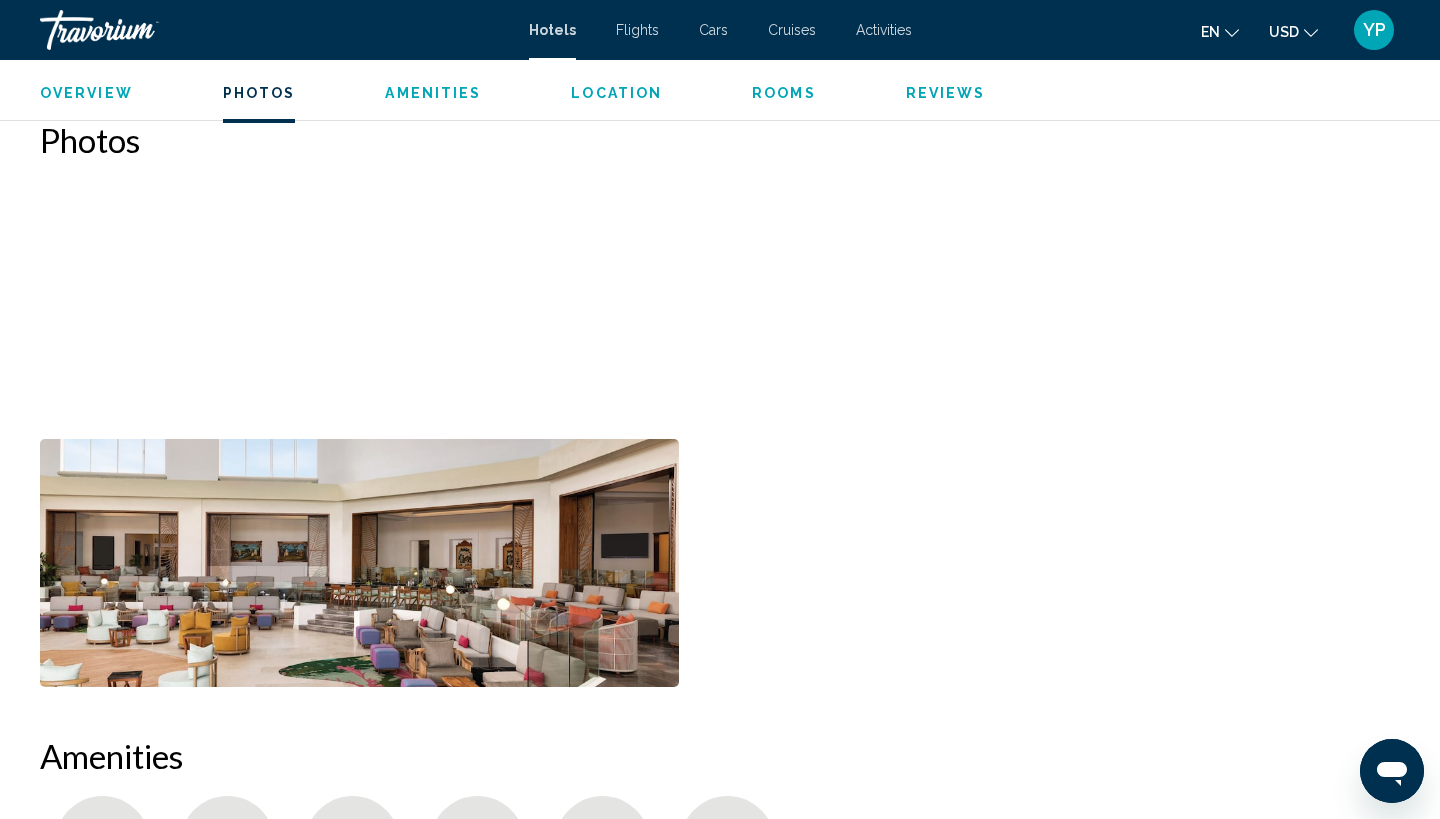 click at bounding box center (535, 305) 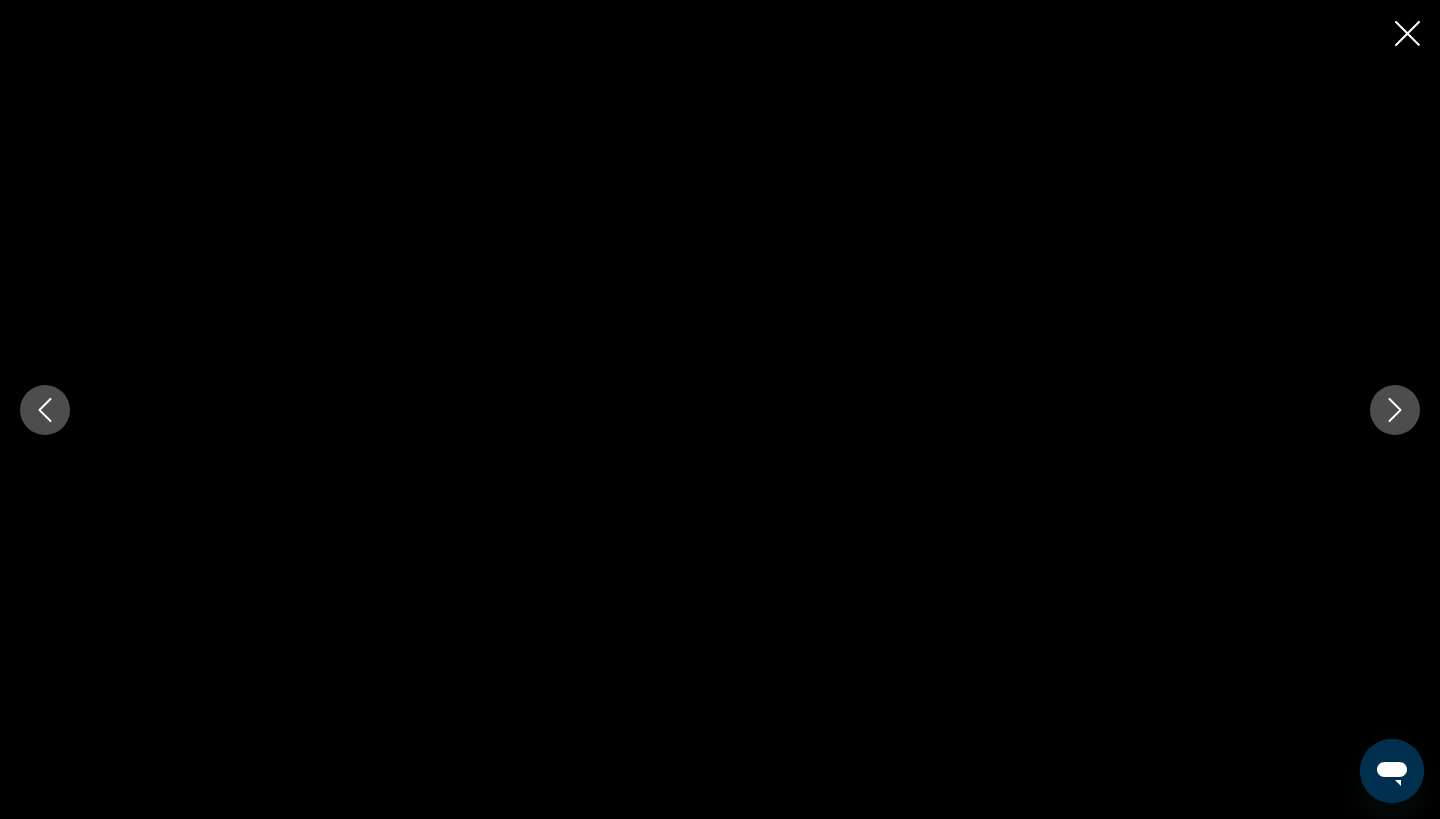 type 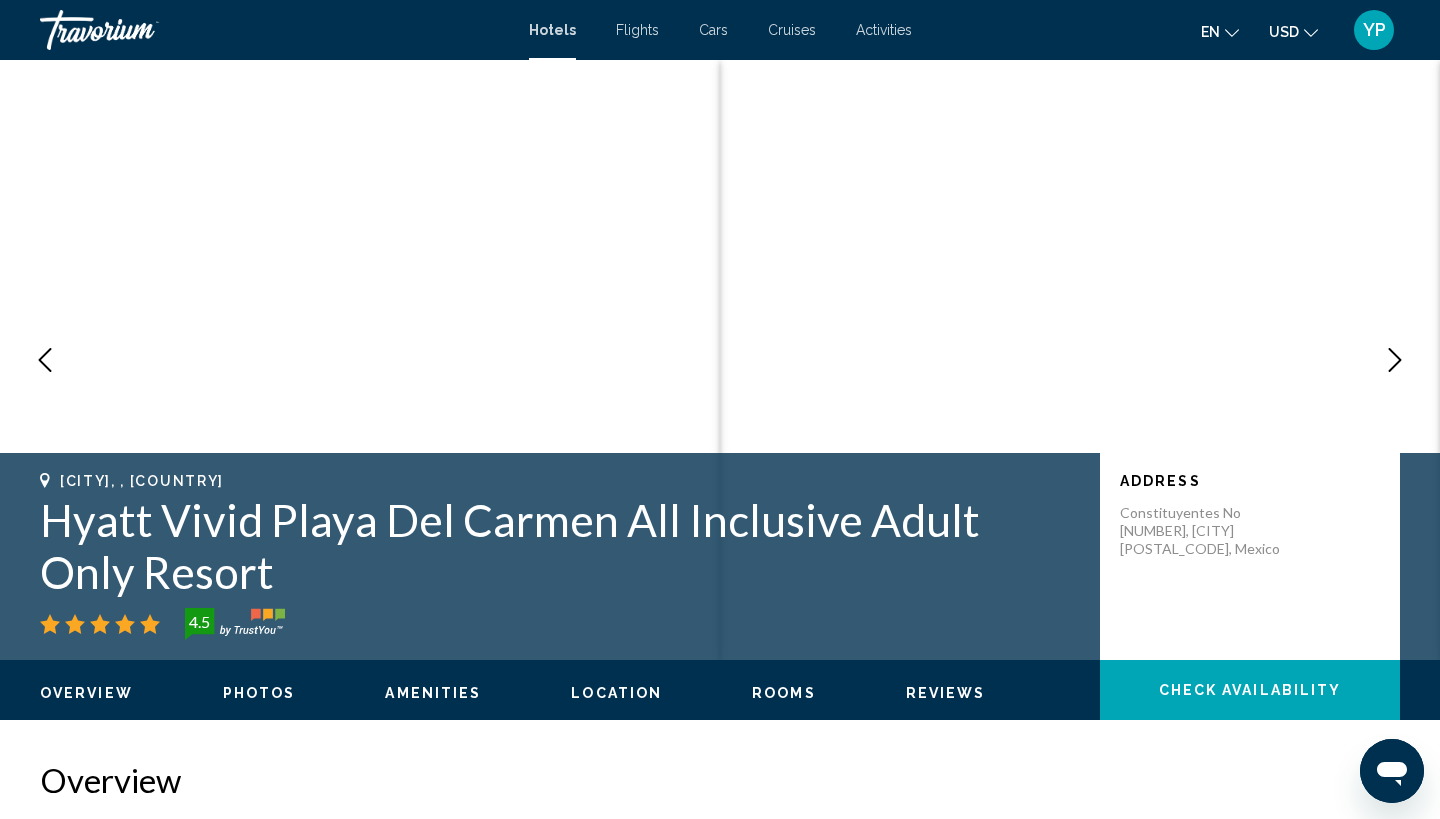 scroll, scrollTop: 0, scrollLeft: 0, axis: both 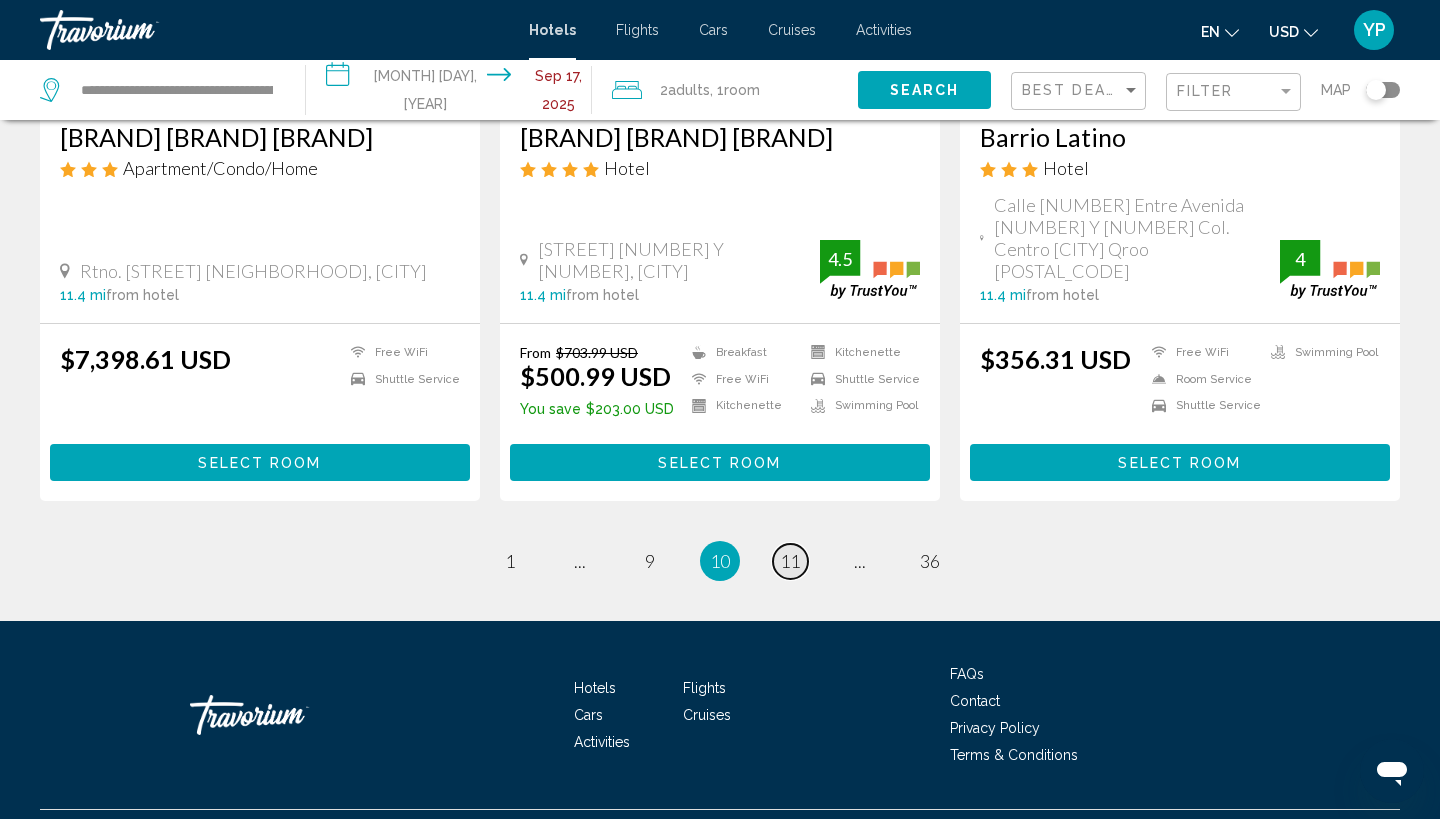 click on "11" at bounding box center (510, 561) 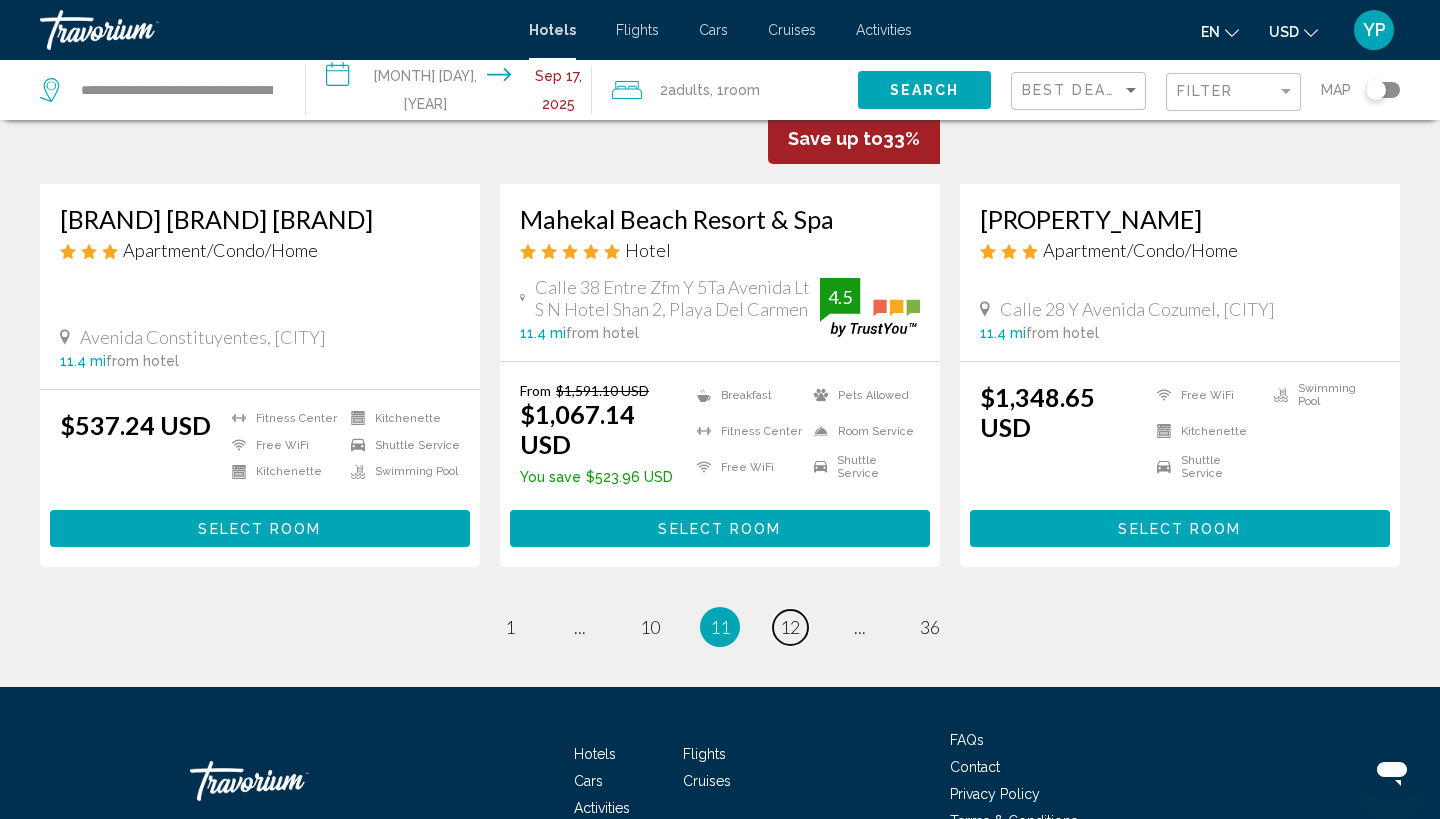 scroll, scrollTop: 2610, scrollLeft: 0, axis: vertical 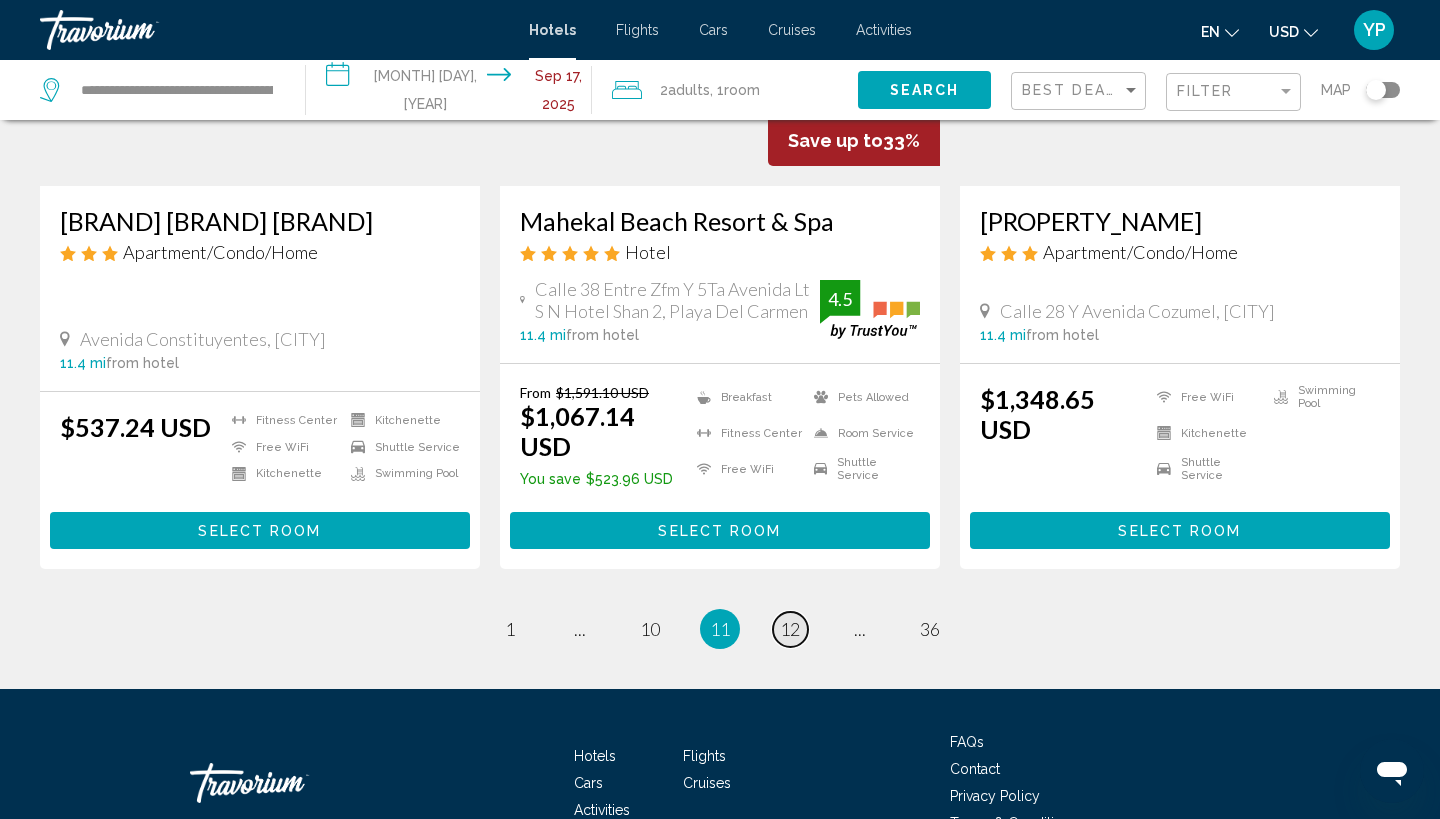 click on "12" at bounding box center (510, 629) 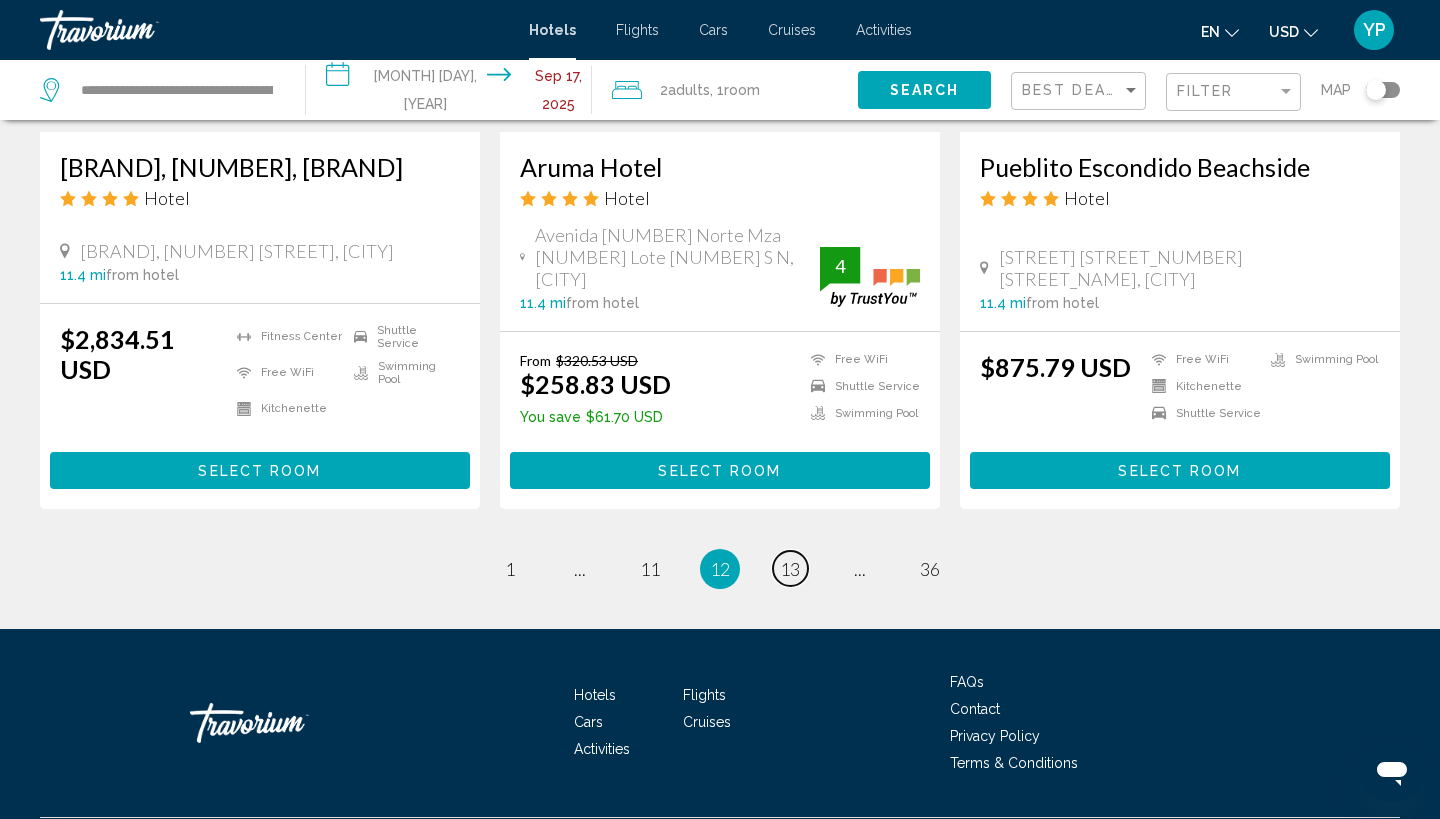 scroll, scrollTop: 2616, scrollLeft: 0, axis: vertical 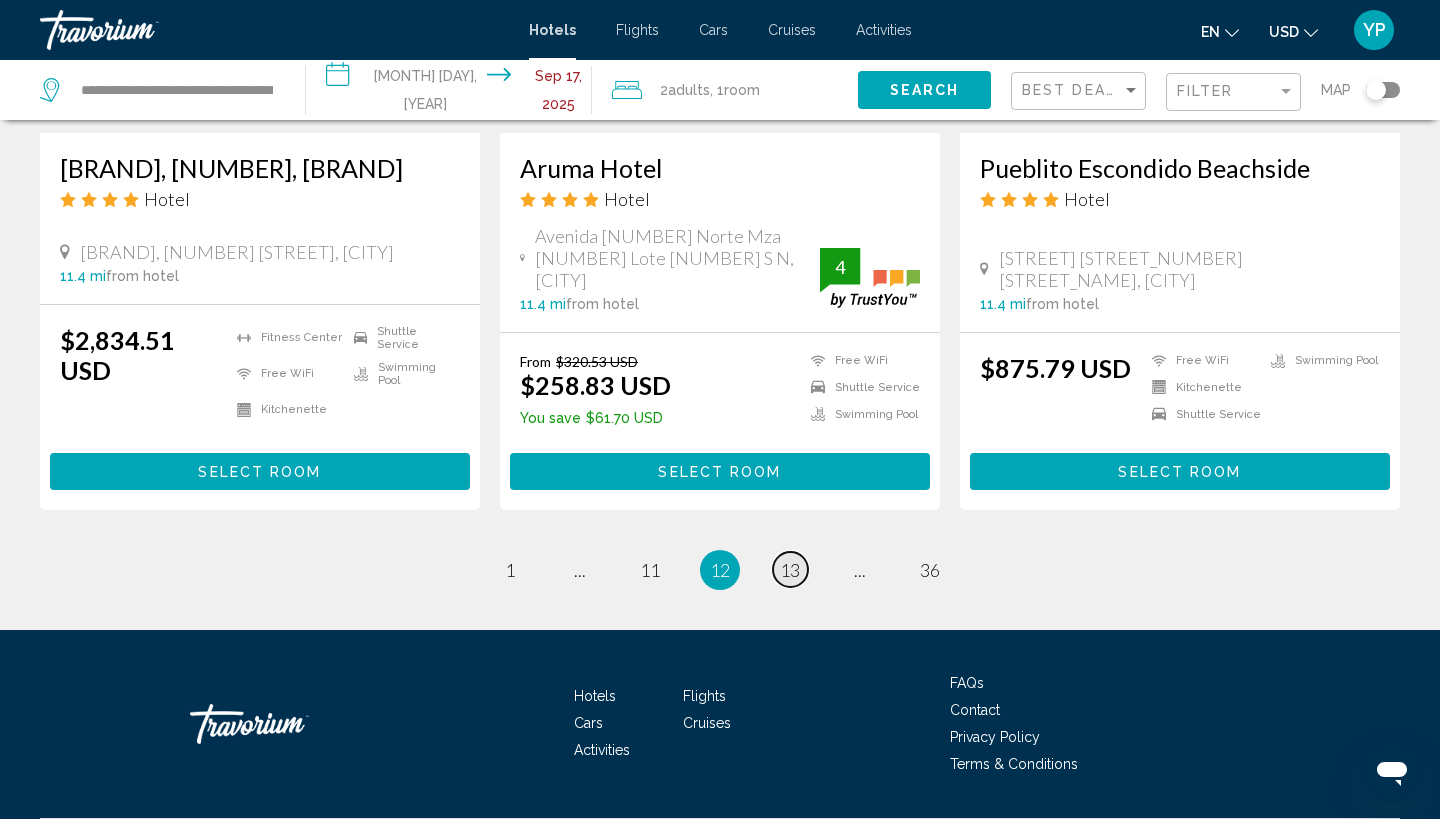 click on "13" at bounding box center [510, 570] 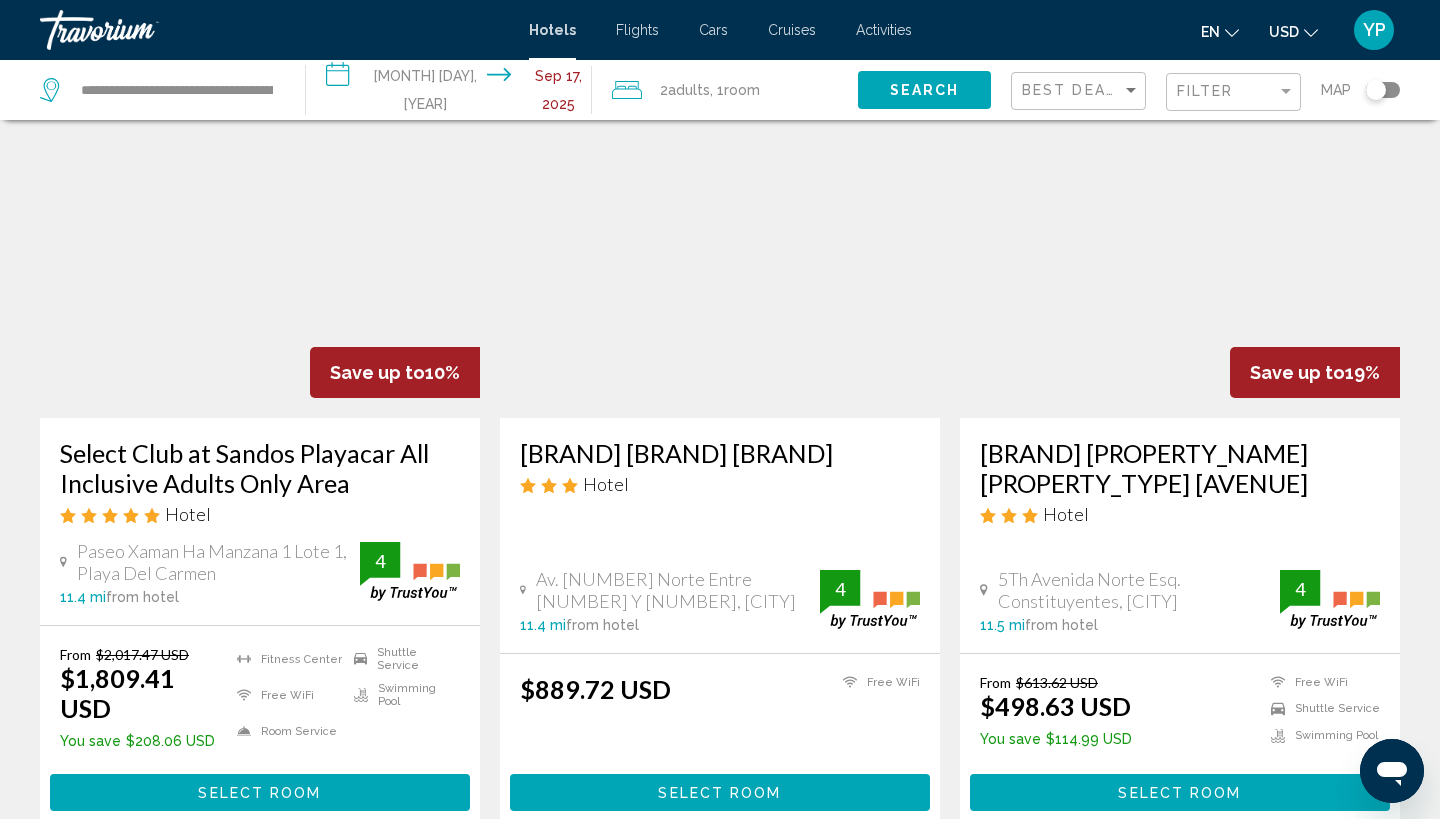 scroll, scrollTop: 59, scrollLeft: 0, axis: vertical 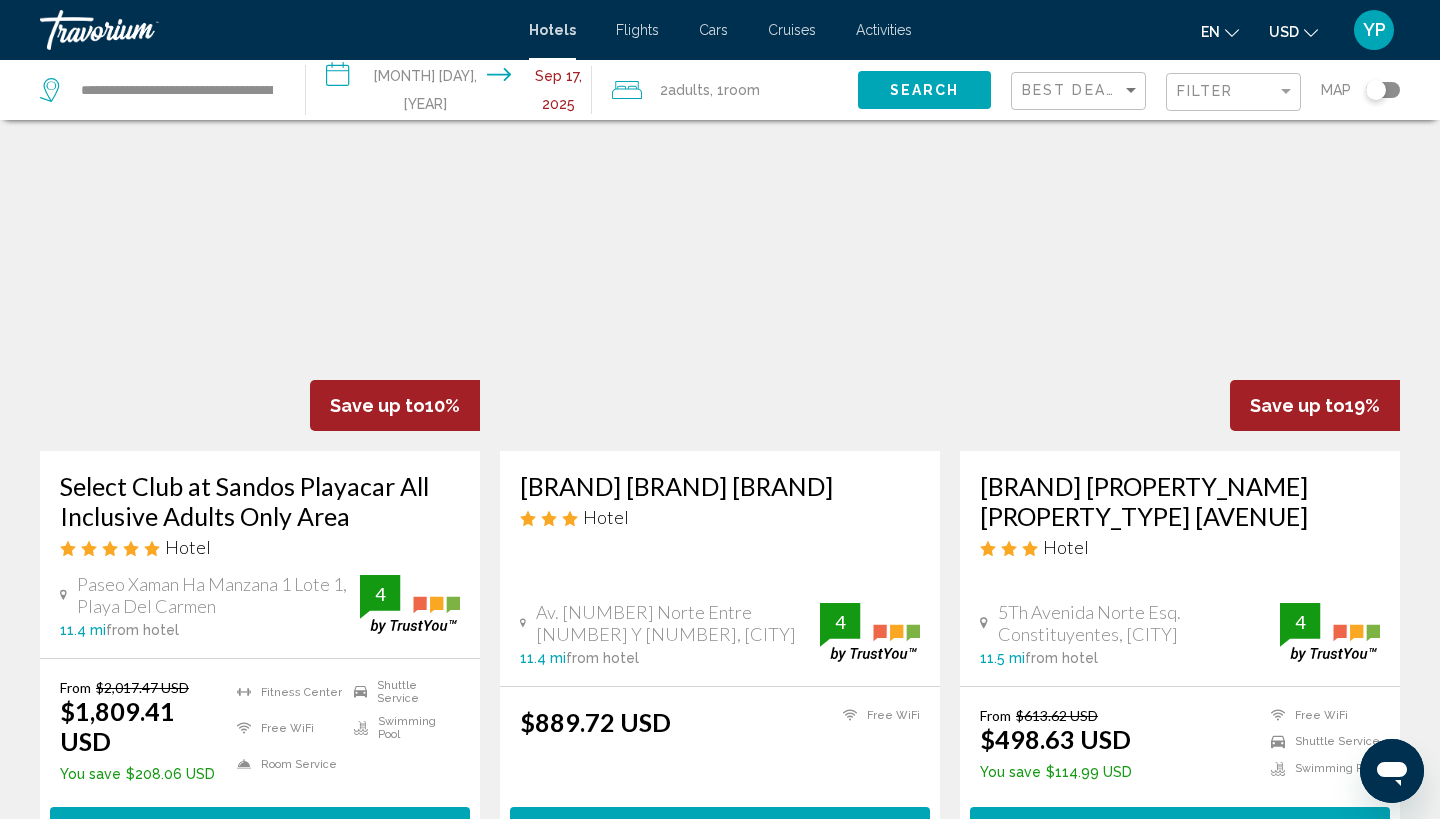 click on "**********" at bounding box center (162, 90) 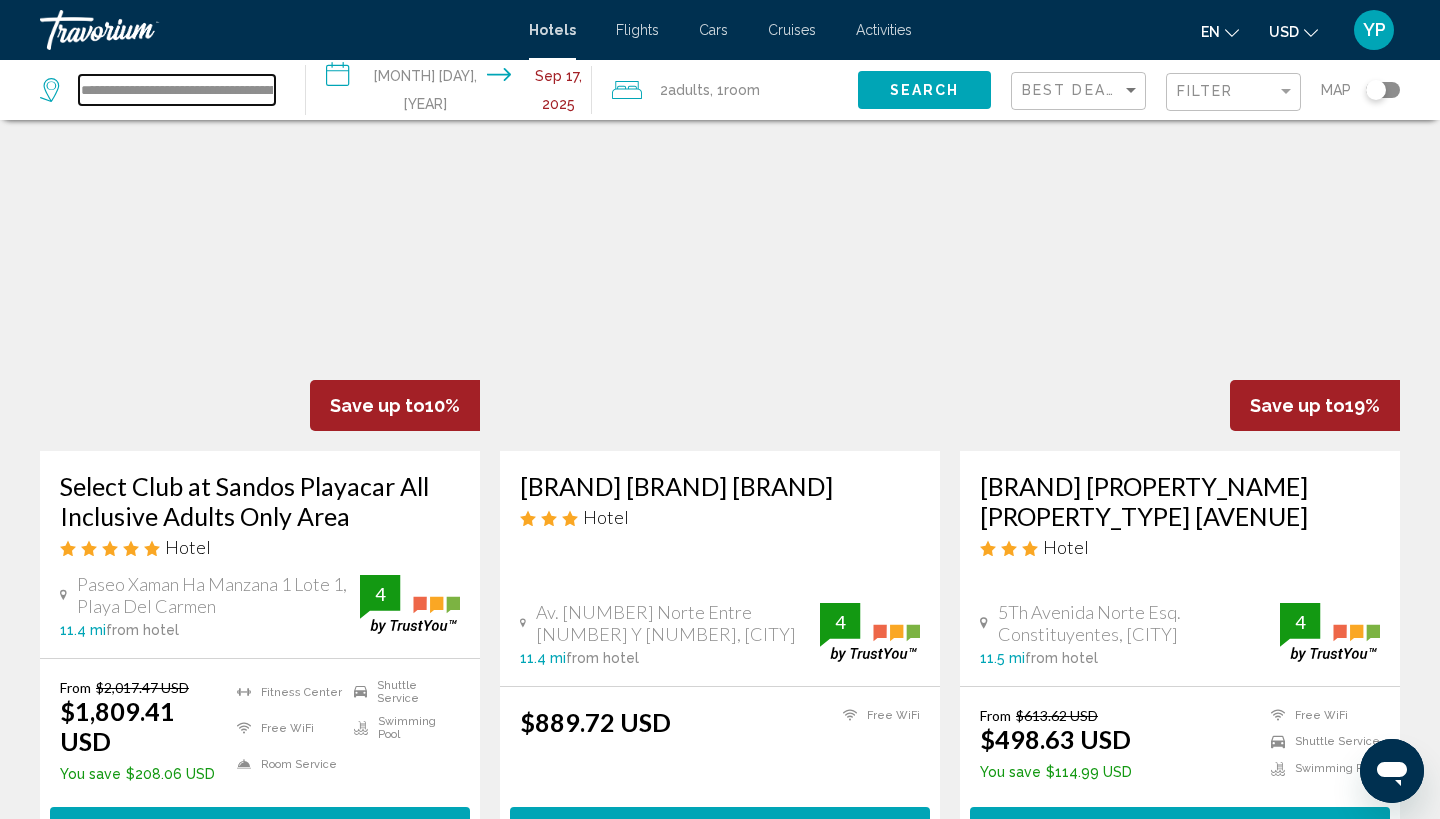 click on "**********" at bounding box center [177, 90] 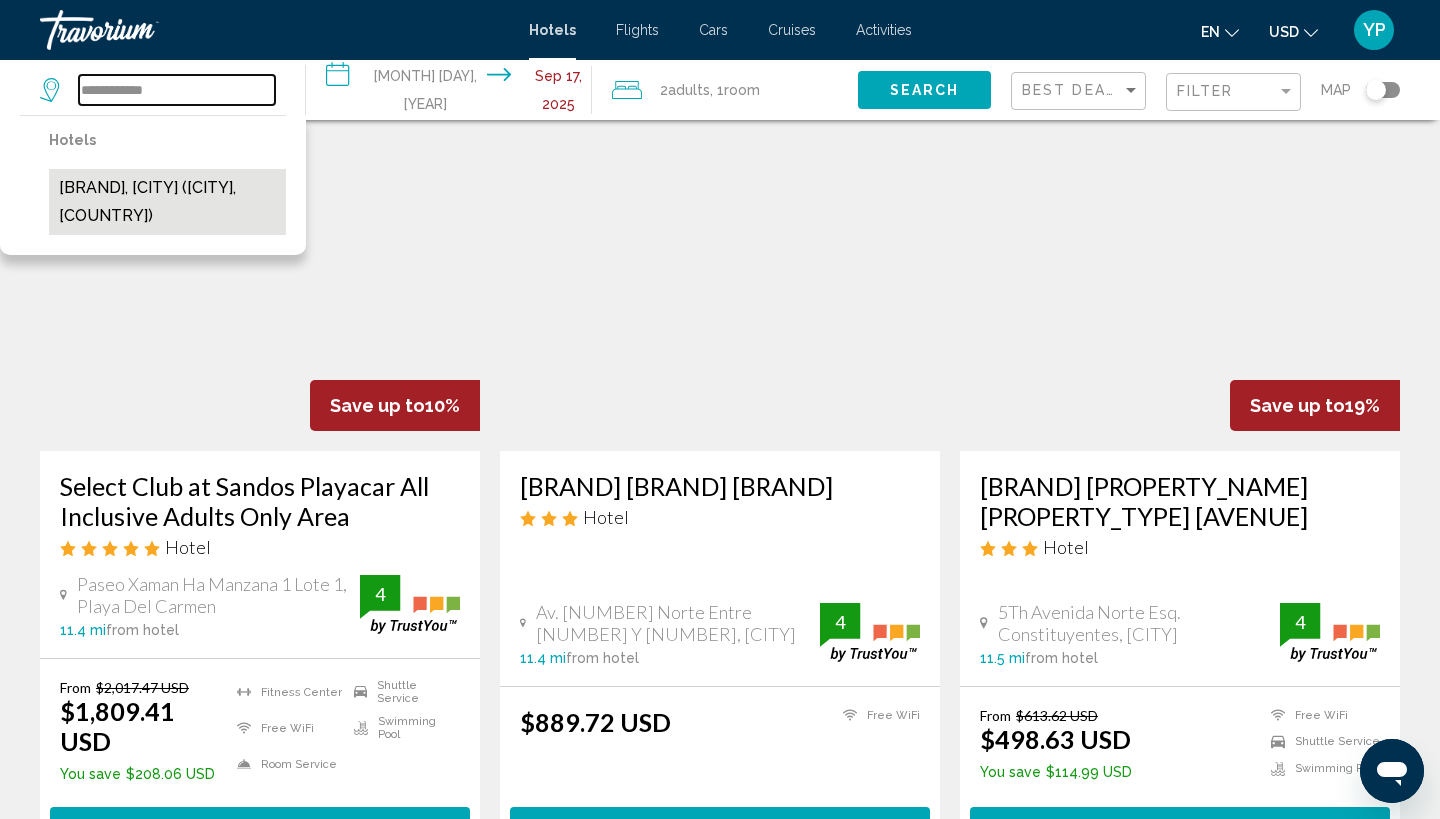type on "**********" 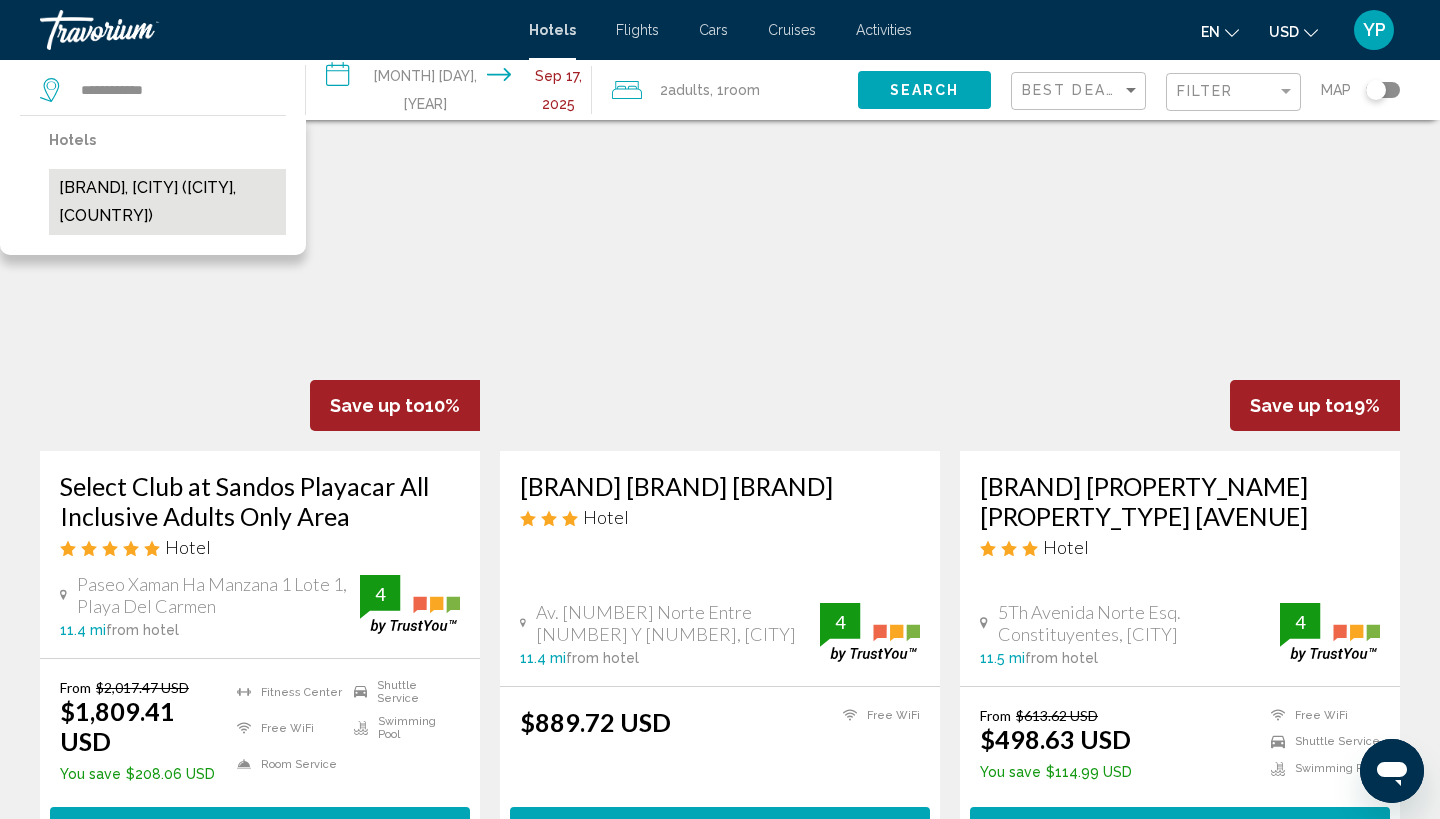 click on "[BRAND], [CITY] ([CITY], [COUNTRY])" at bounding box center [167, 202] 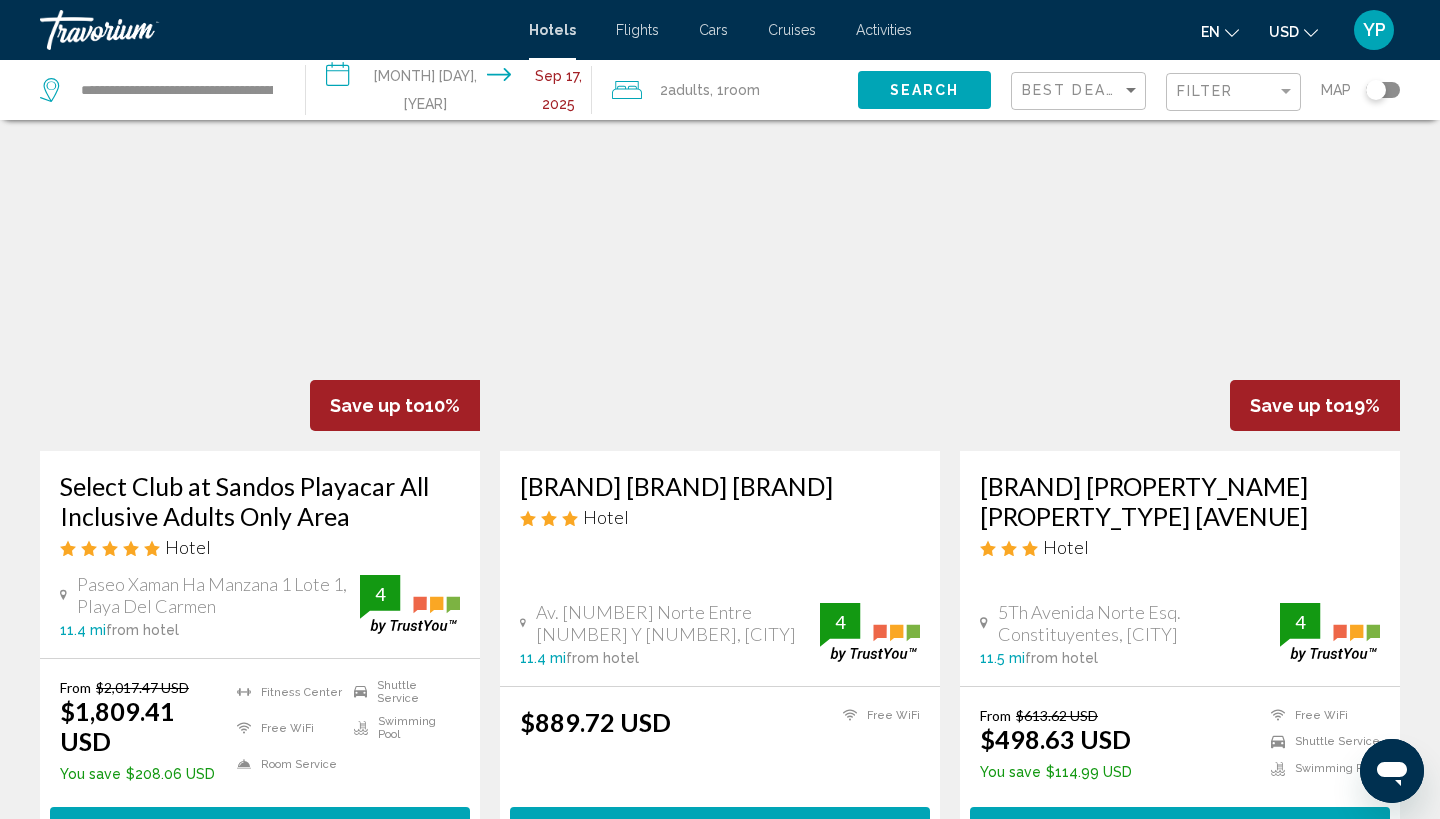 click on "Search" at bounding box center (925, 91) 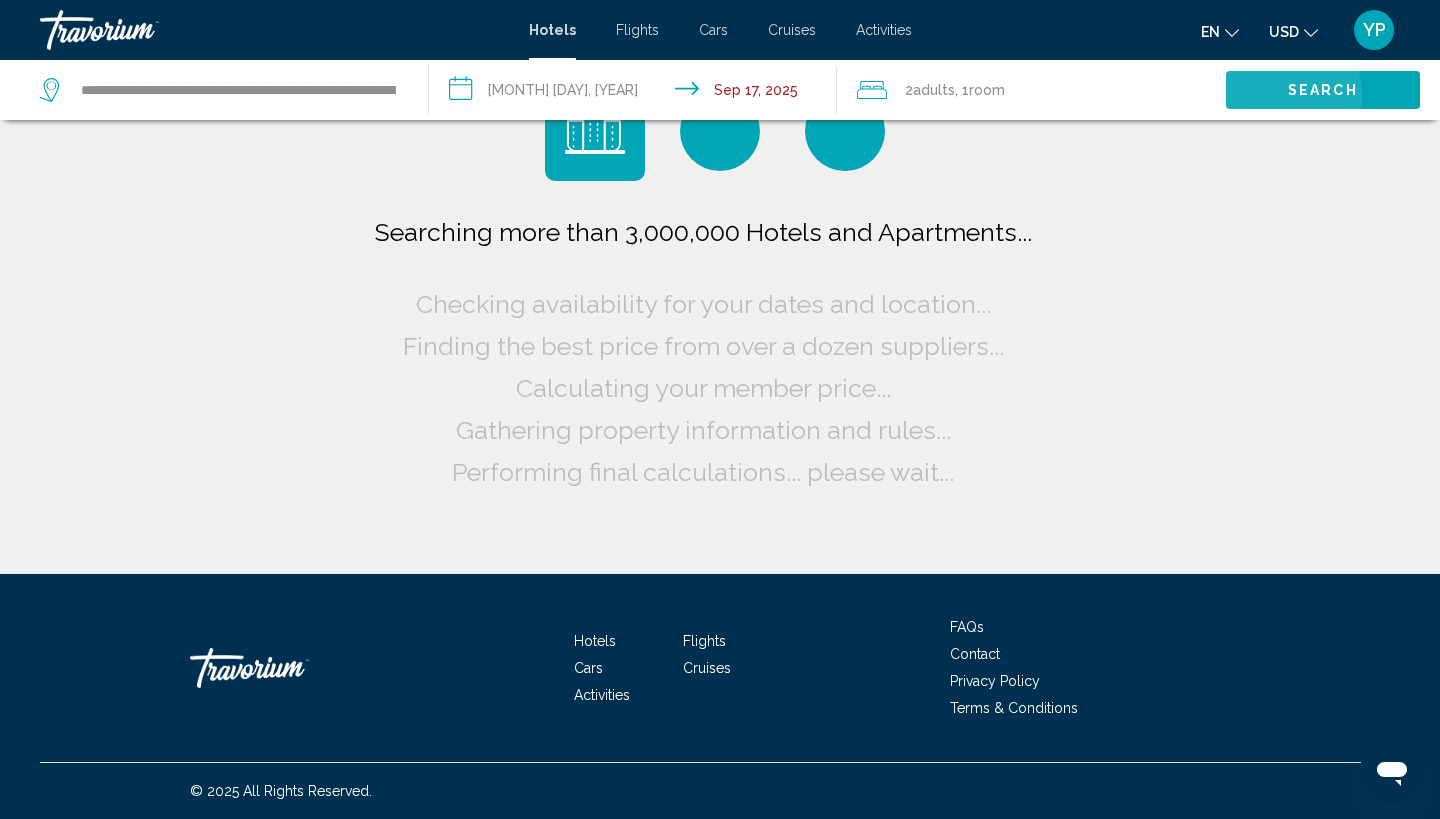 scroll, scrollTop: 0, scrollLeft: 0, axis: both 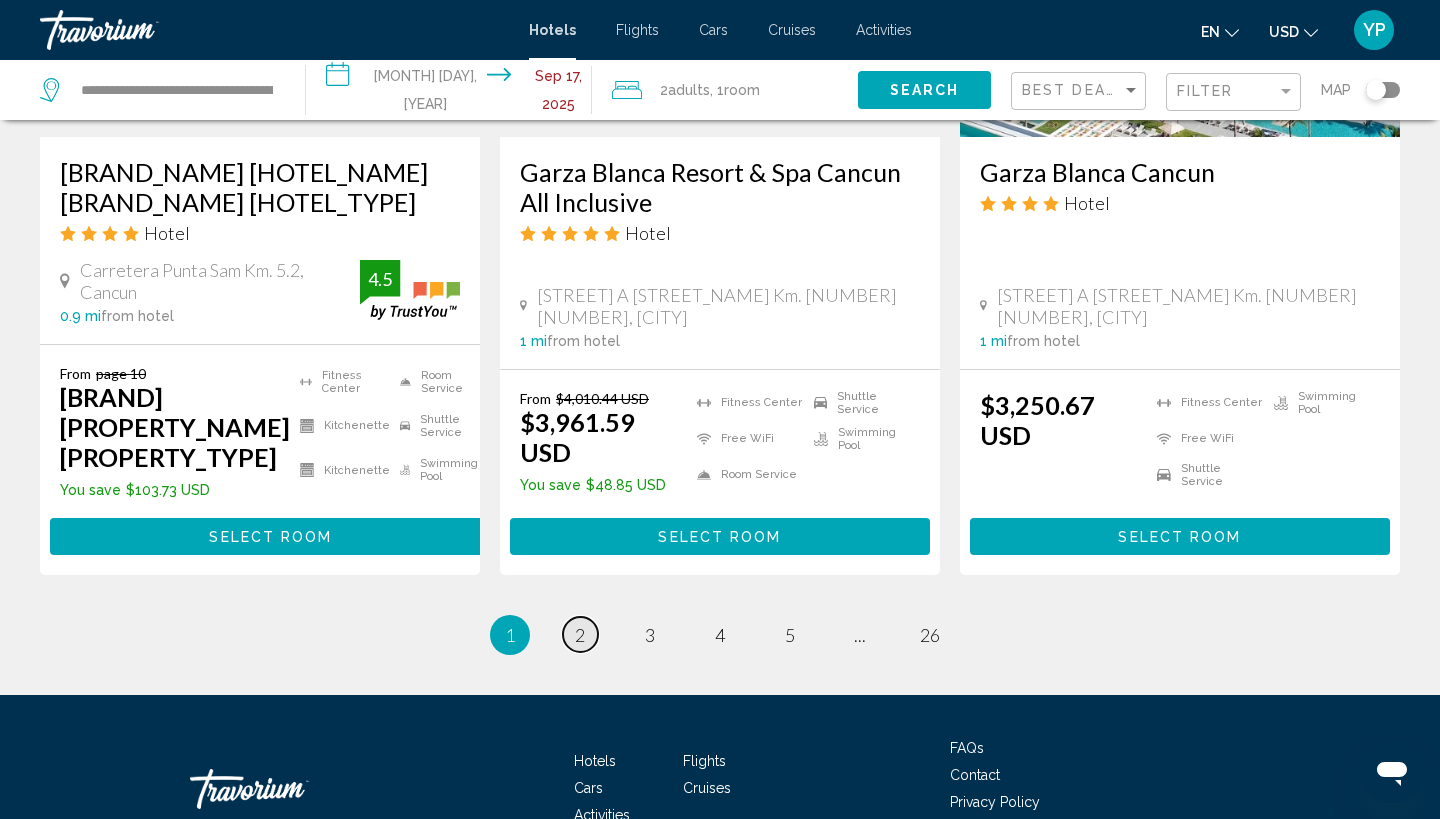 click on "page  2" at bounding box center [580, 634] 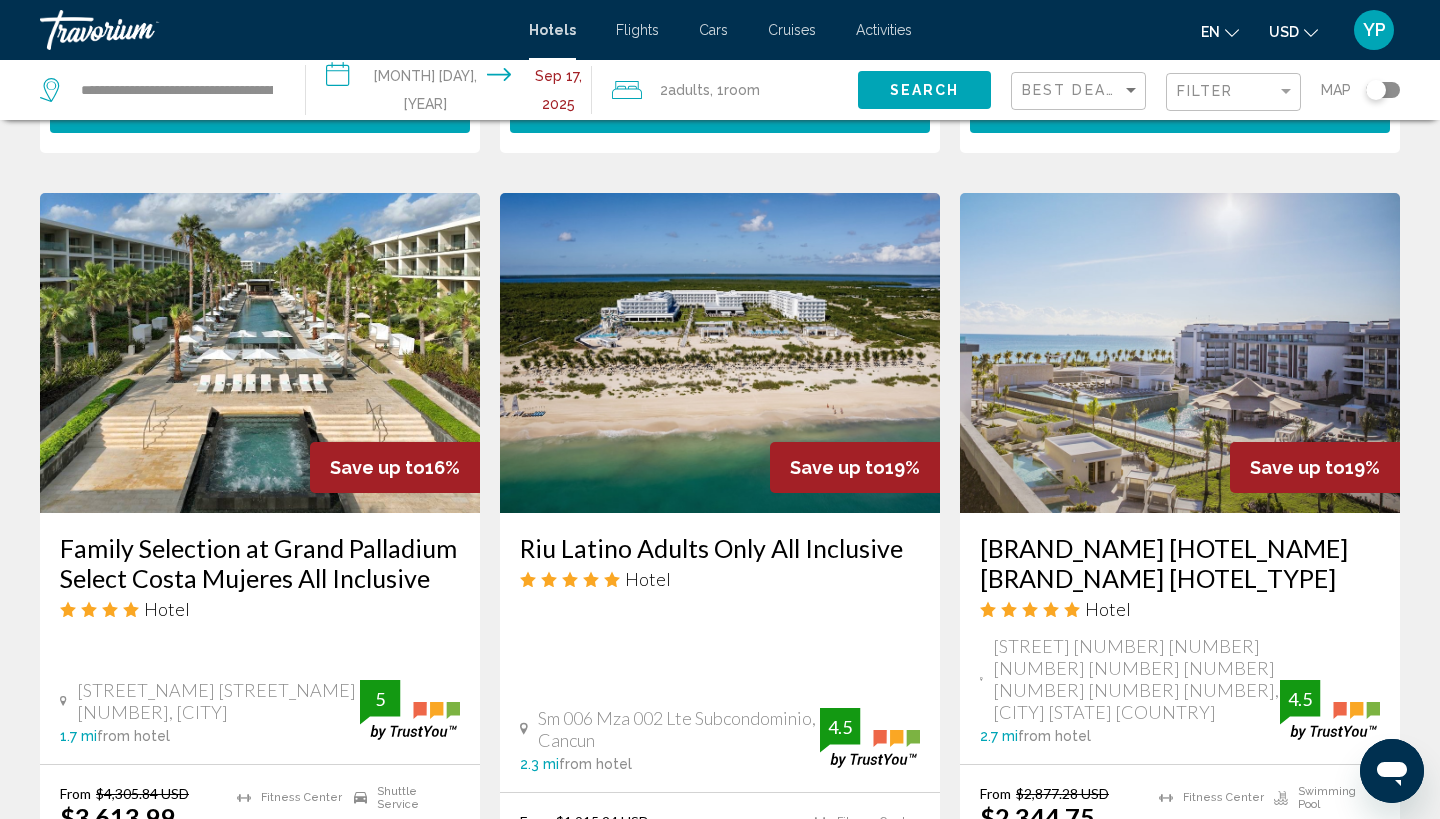 scroll, scrollTop: 1611, scrollLeft: 0, axis: vertical 